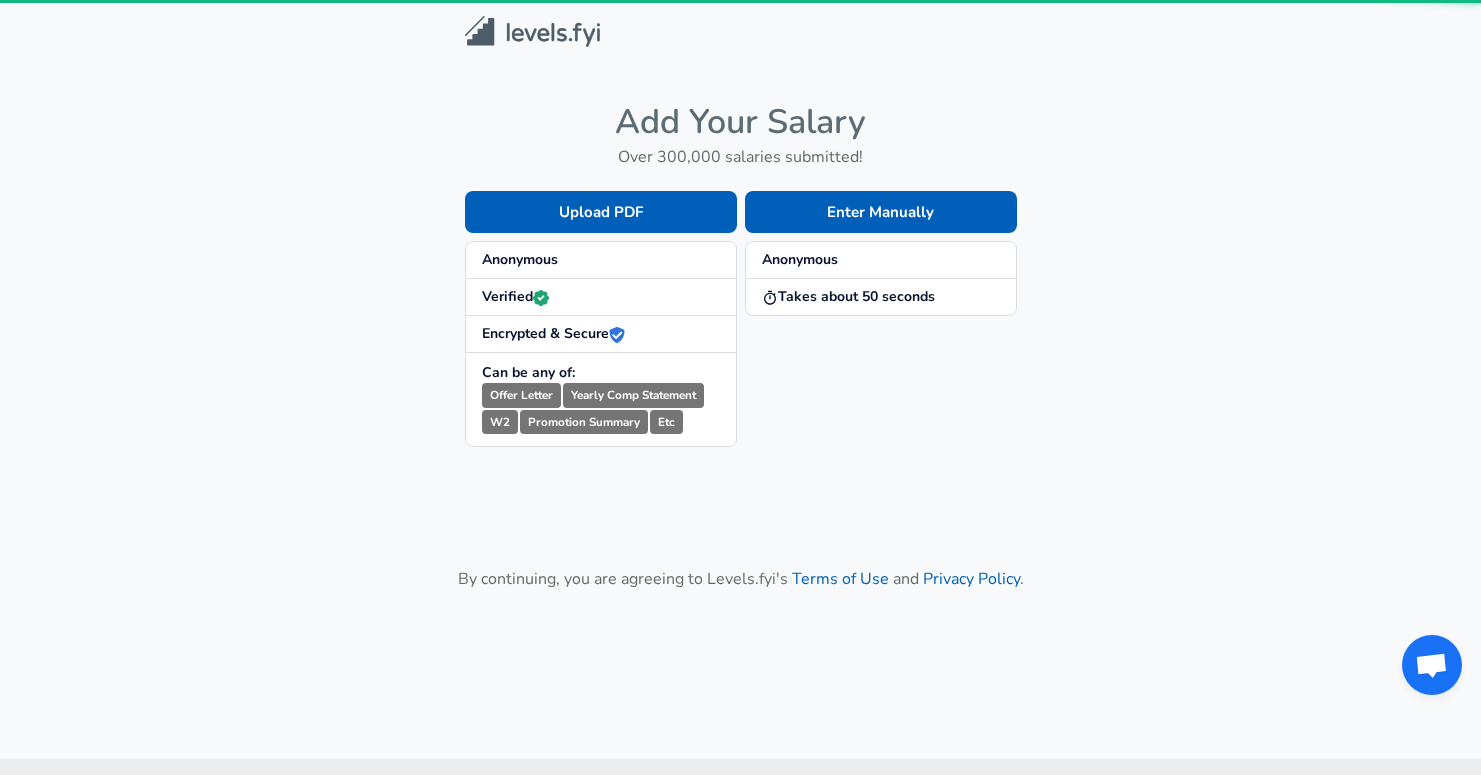 scroll, scrollTop: 0, scrollLeft: 0, axis: both 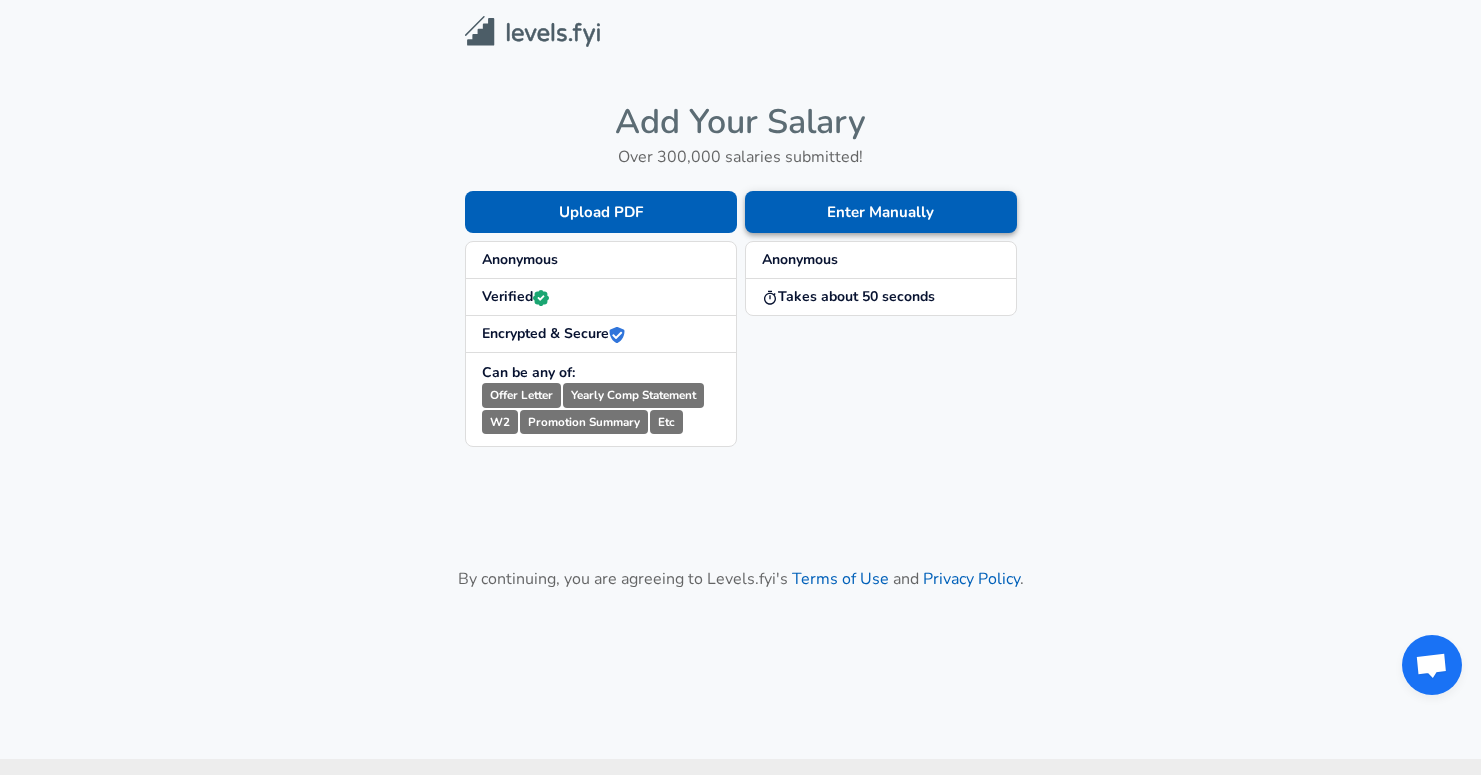 click on "Enter Manually" at bounding box center (881, 212) 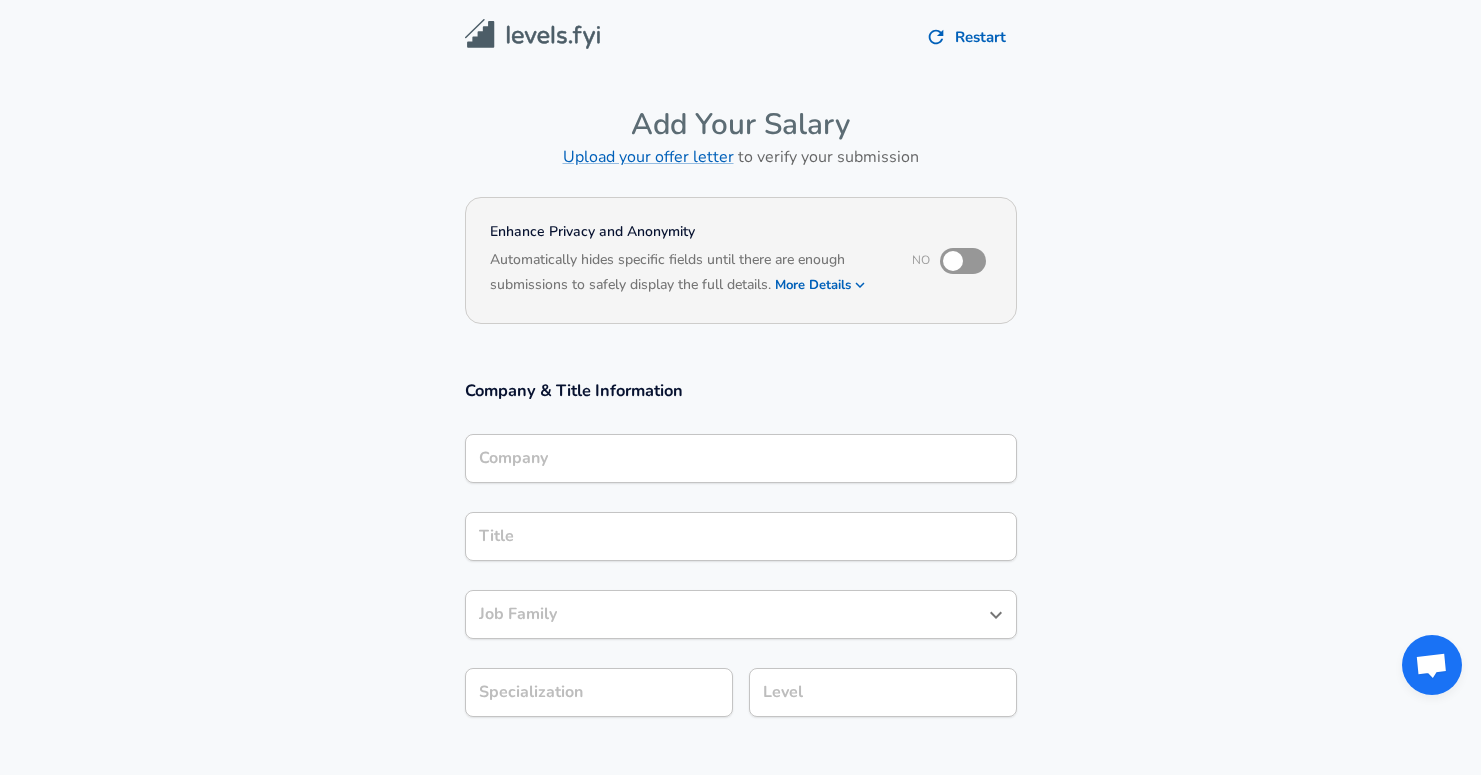 click on "Company" at bounding box center [741, 458] 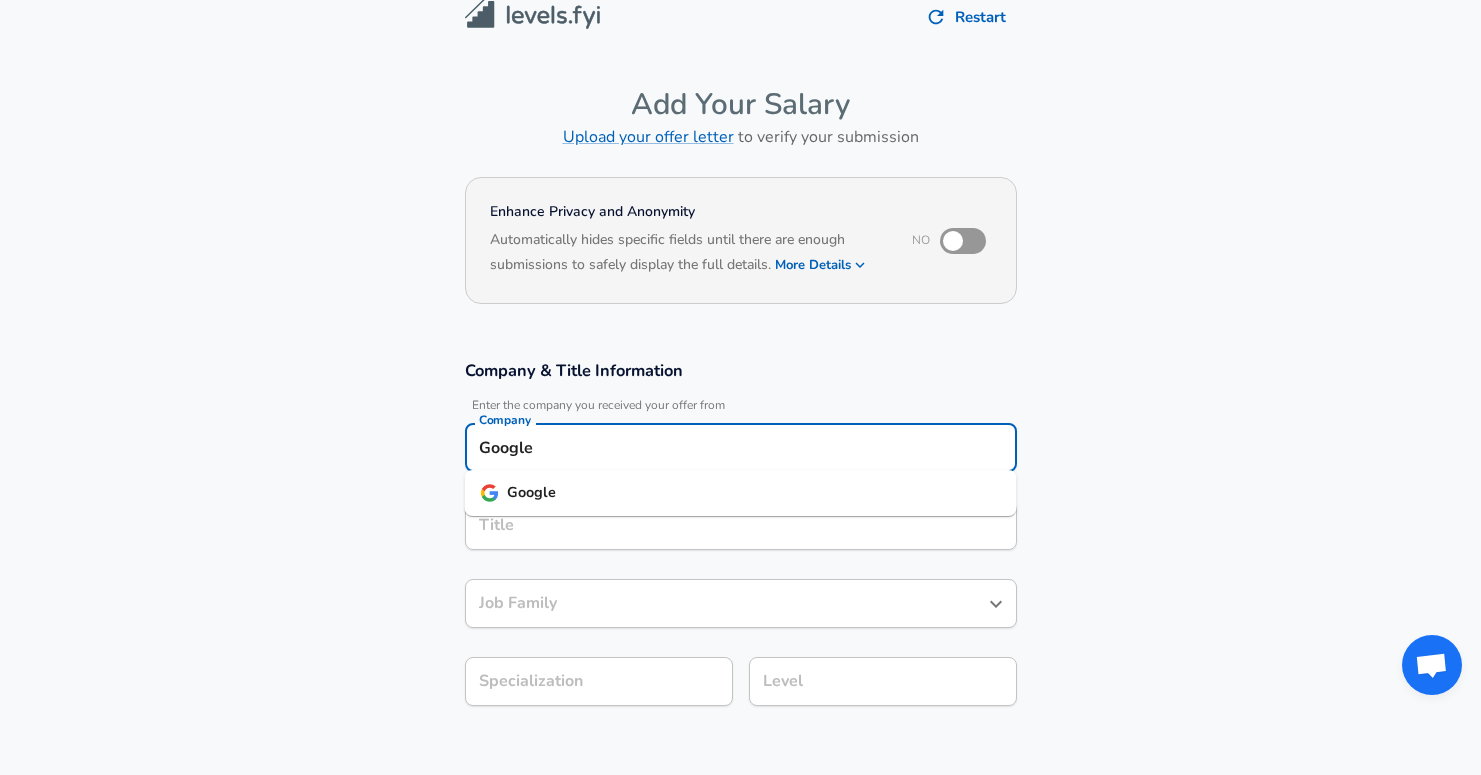 click on "Google" at bounding box center (741, 493) 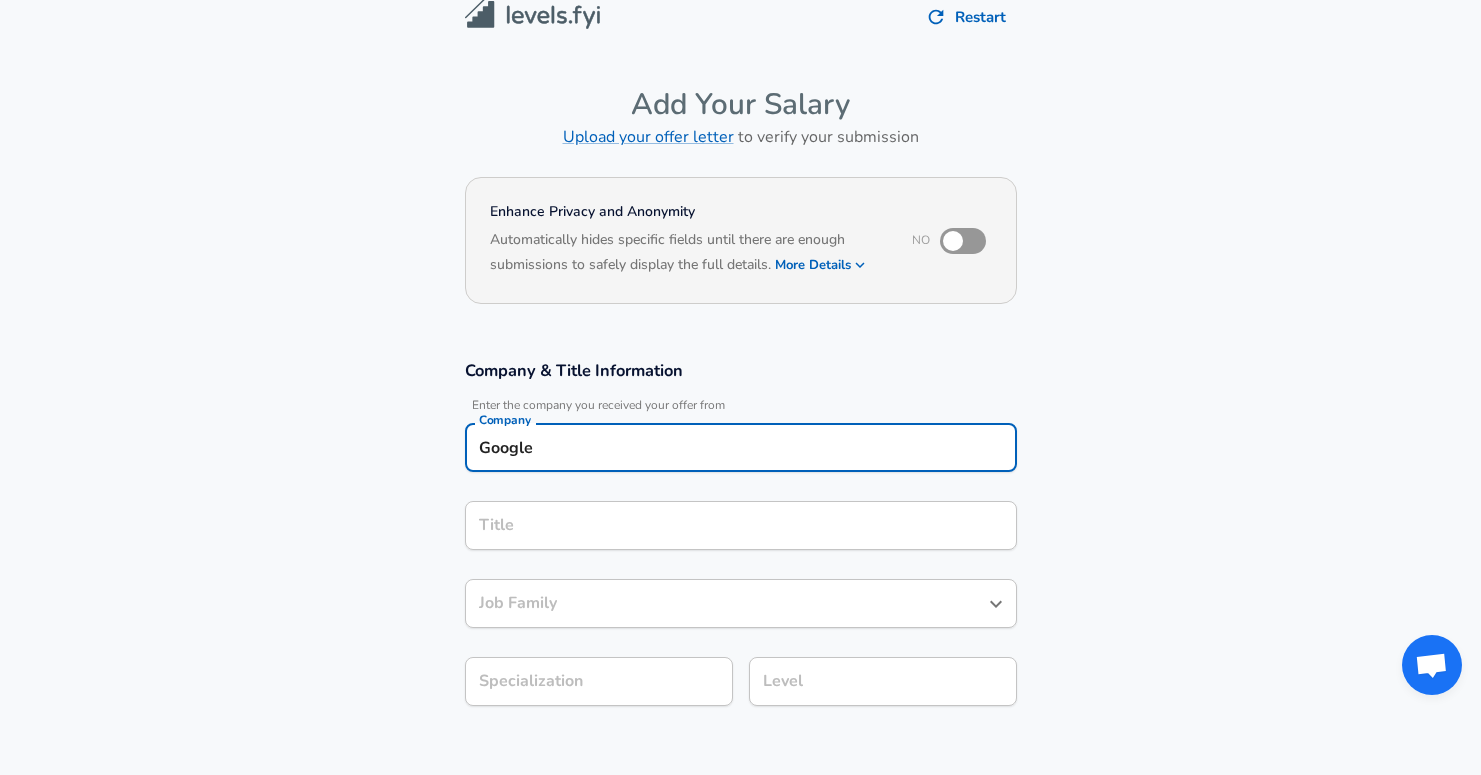 type on "Google" 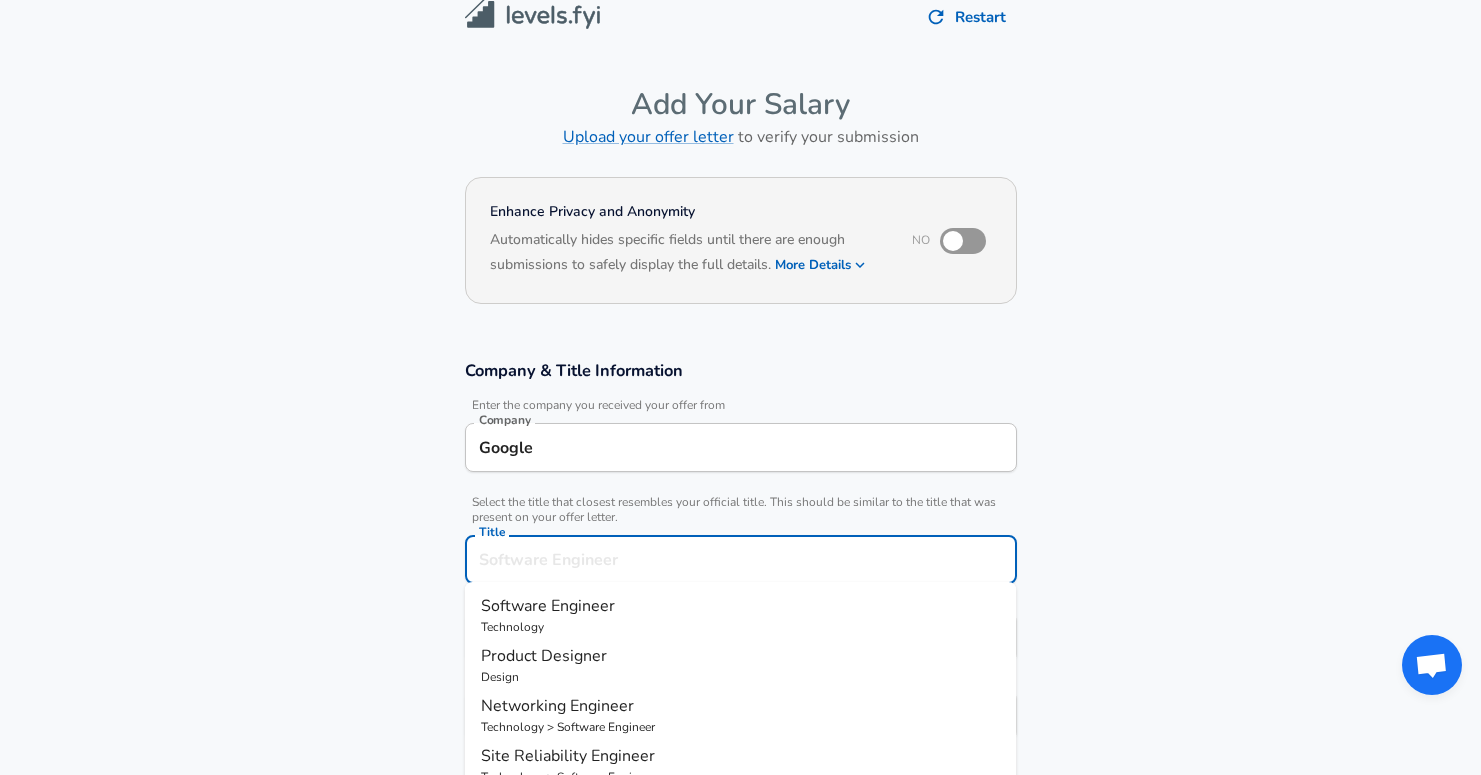 scroll, scrollTop: 60, scrollLeft: 0, axis: vertical 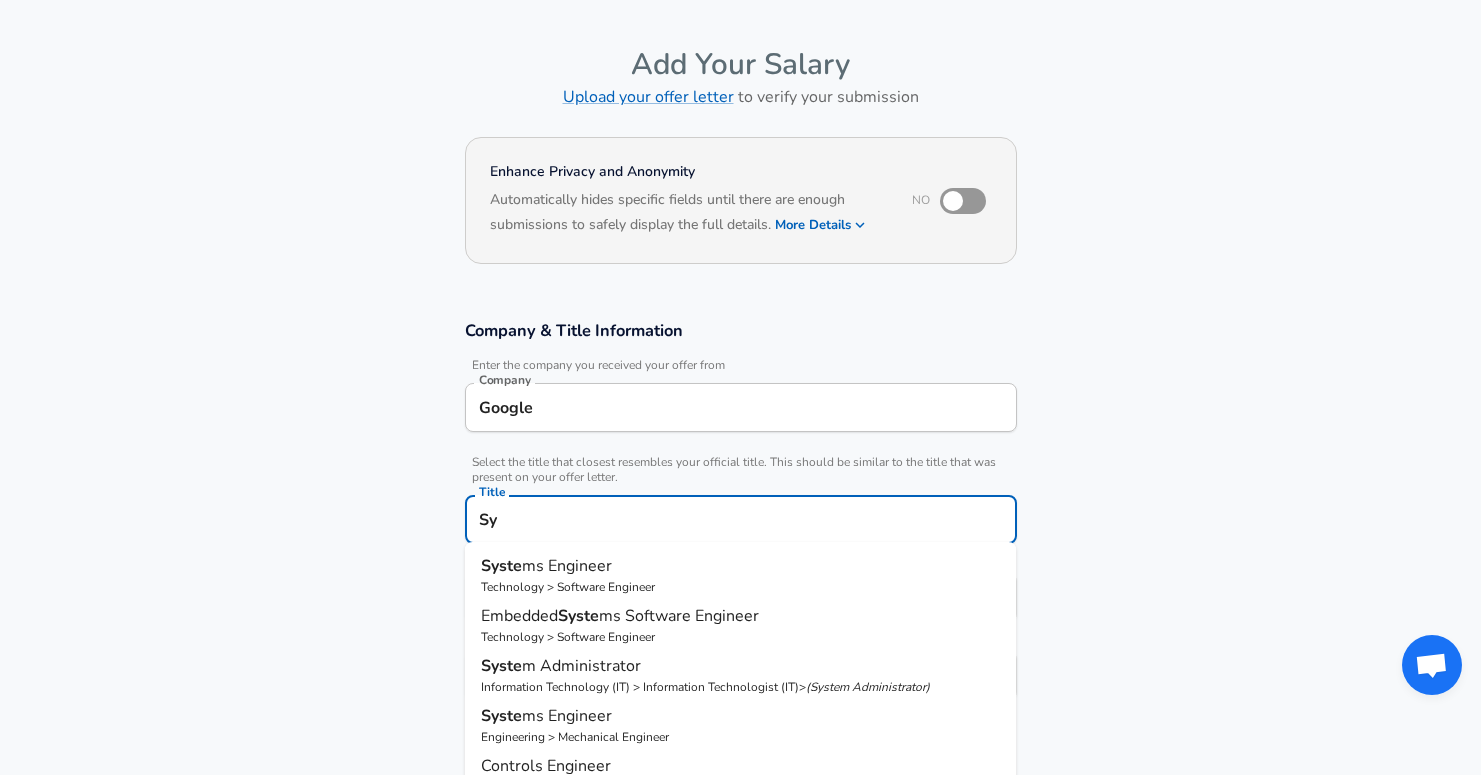 type on "S" 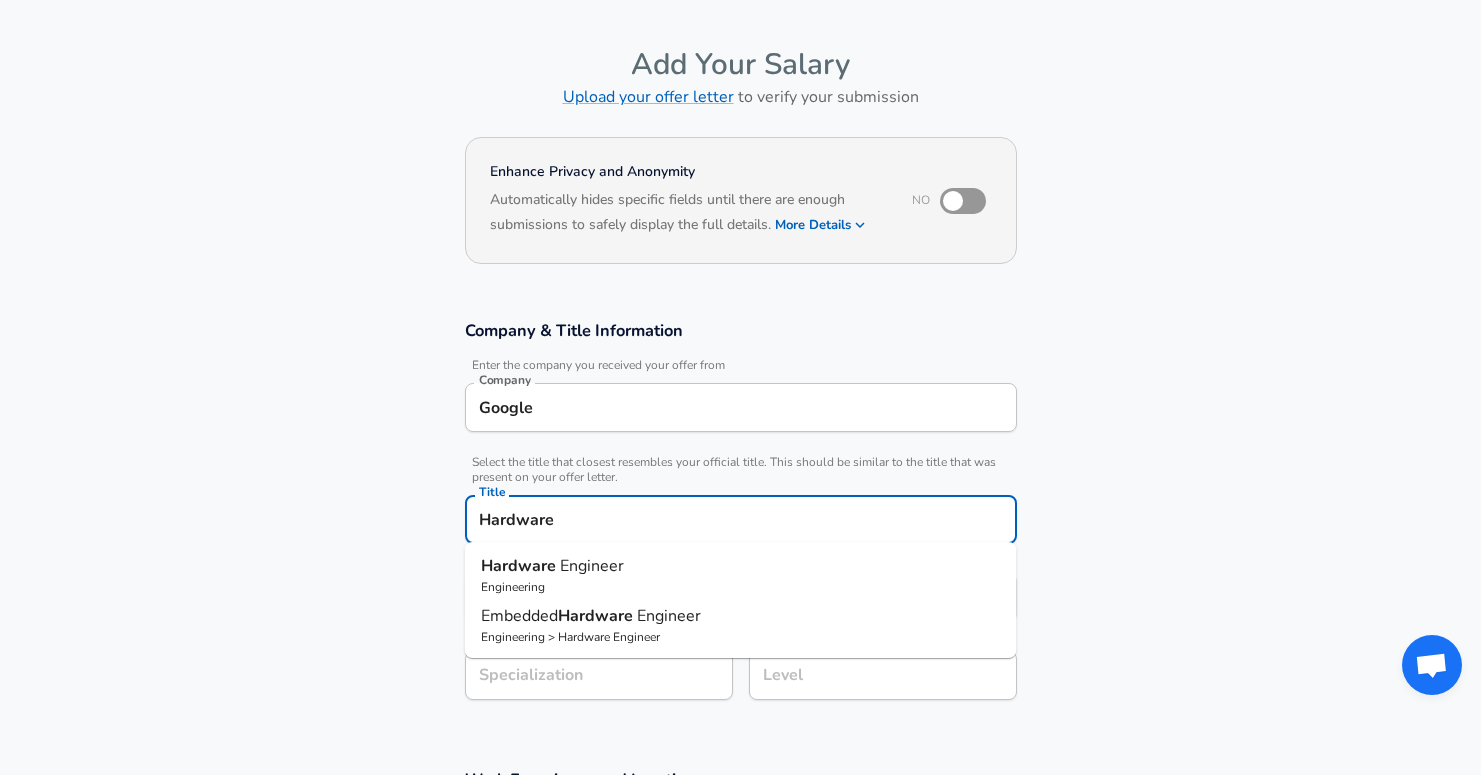 click on "Engineer" at bounding box center [592, 566] 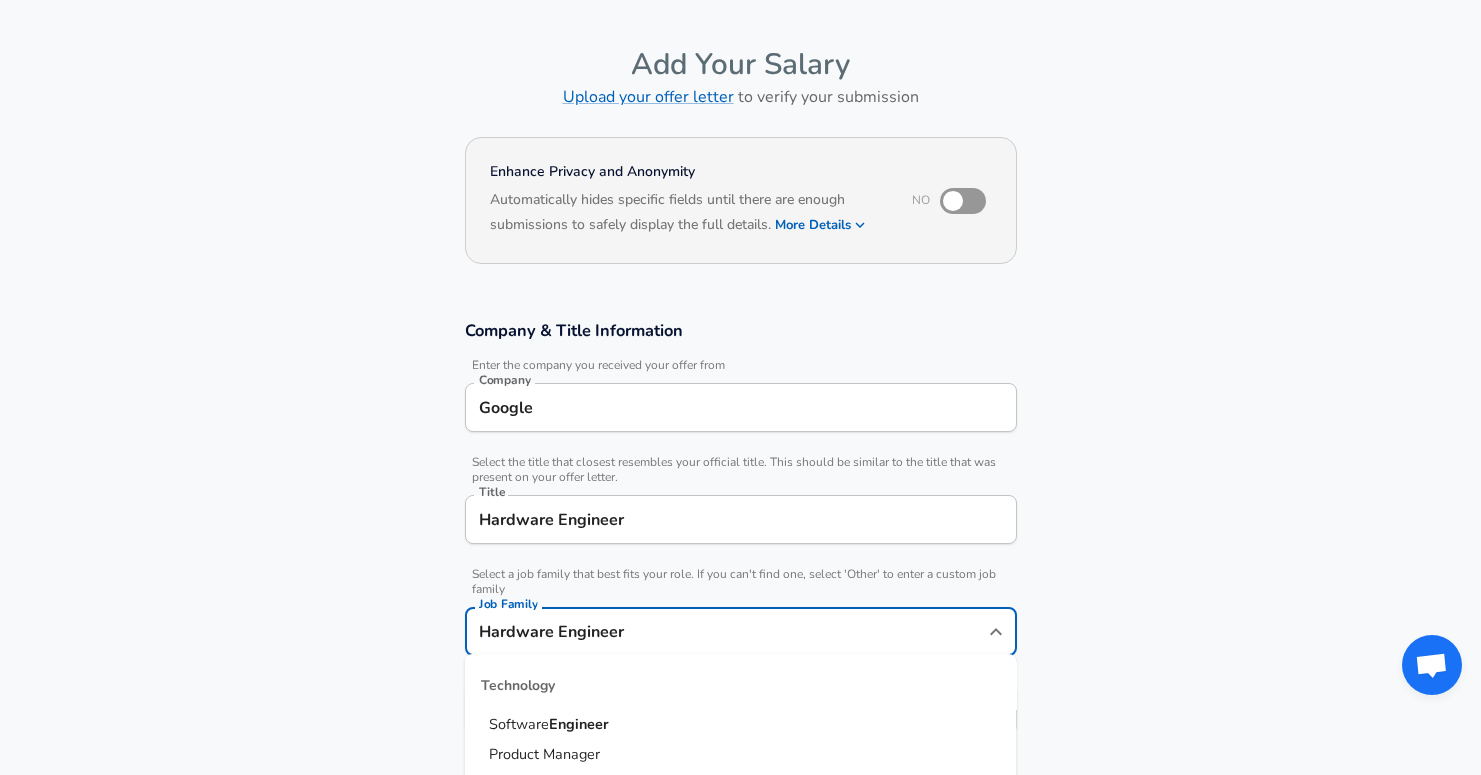 click on "Hardware Engineer" at bounding box center (726, 631) 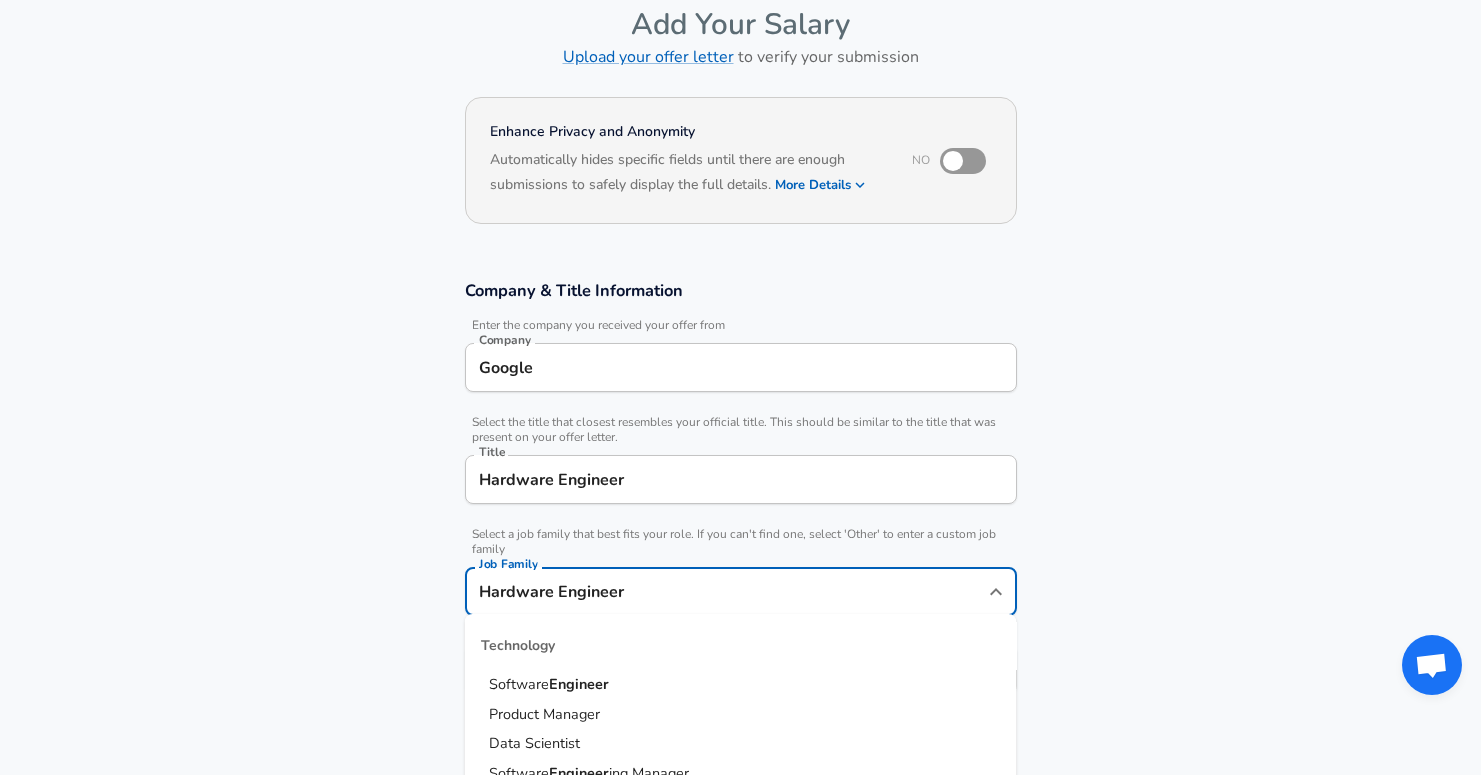 scroll, scrollTop: 171, scrollLeft: 0, axis: vertical 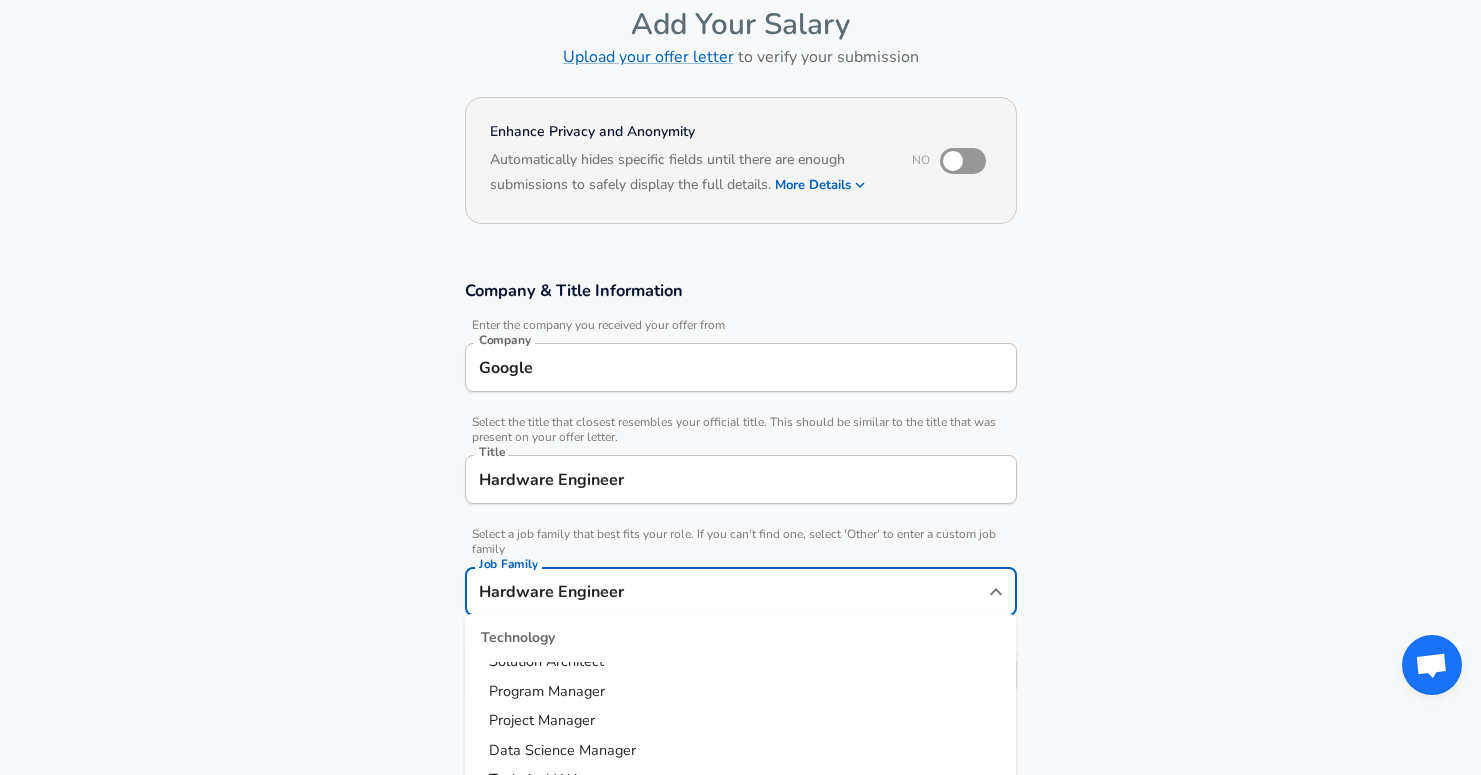 click on "Company Google Company   Select the title that closest resembles your official title. This should be similar to the title that was present on your offer letter. Title Hardware Engineer Title   Select a job family that best fits your role. If you can't find one, select 'Other' to enter a custom job family Job Family Hardware Engineer Job Family Technology Software  Engineer Product Manager Data Scientist Software  Engineer ing Manager Technical Program Manager Solution Architect Program Manager Project Manager Data Science Manager Technical Writer Engineering Biomedical  Engineer Civil  Engineer Hardware     Engineer Mechanical  Engineer Geological  Engineer Electrical  Engineer Controls  Engineer Chemical  Engineer Aerospace  Engineer Materials  Engineer Optical  Engineer MEP  Engineer Prompt  Engineer Business Management Consultant Business Development Sales Sales Legal Legal Sales Sales  Engineer Legal Regulatory Affairs Sales ​" at bounding box center [740, 497] 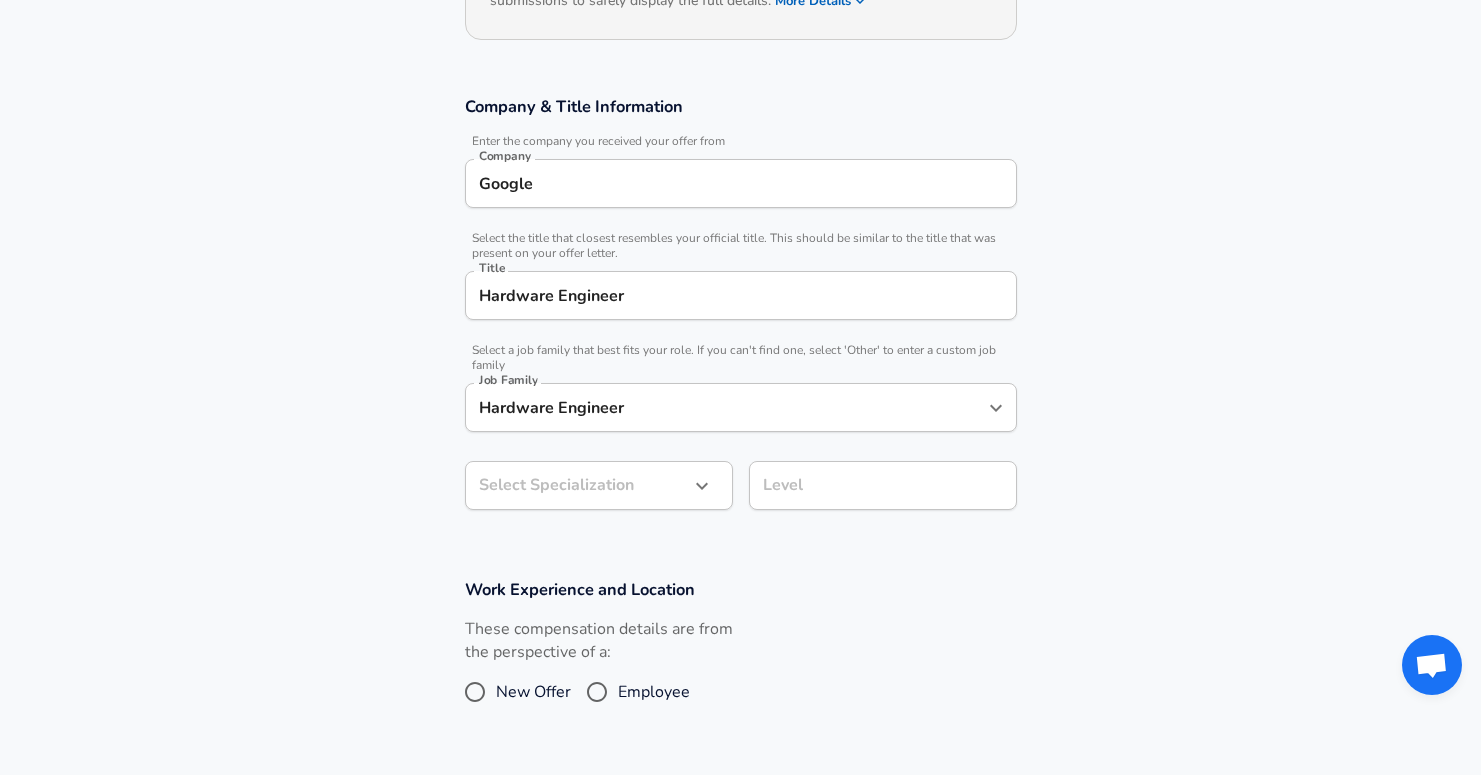 click on "Company Google Company   Select the title that closest resembles your official title. This should be similar to the title that was present on your offer letter. Title Hardware Engineer Title   Select a job family that best fits your role. If you can't find one, select 'Other' to enter a custom job family Job Family Select Specialization ​ Select Specialization Level Level Work Experience and Location These compensation details are from the perspective of a: New Offer Employee" at bounding box center (740, 103) 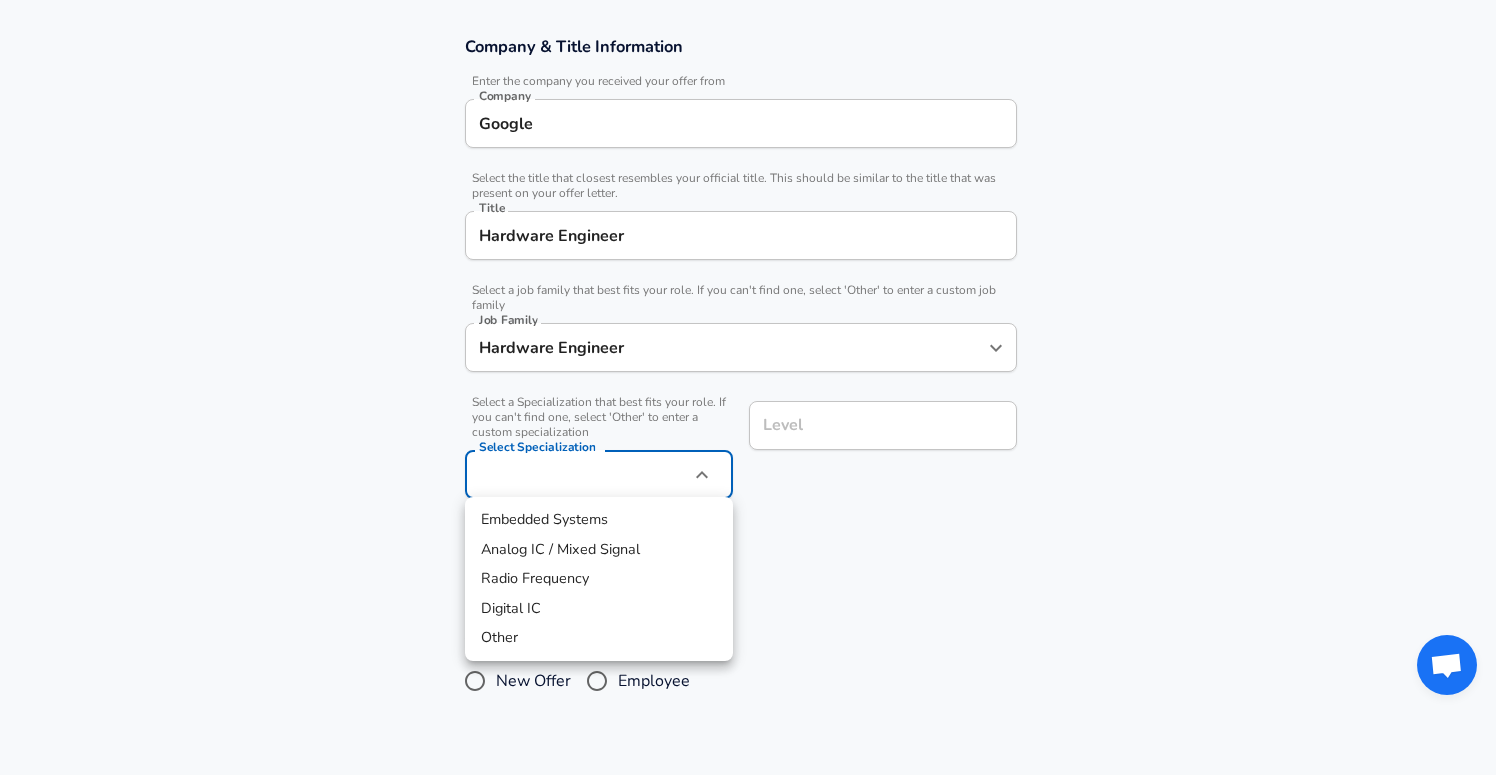 click on "Embedded Systems" at bounding box center [599, 520] 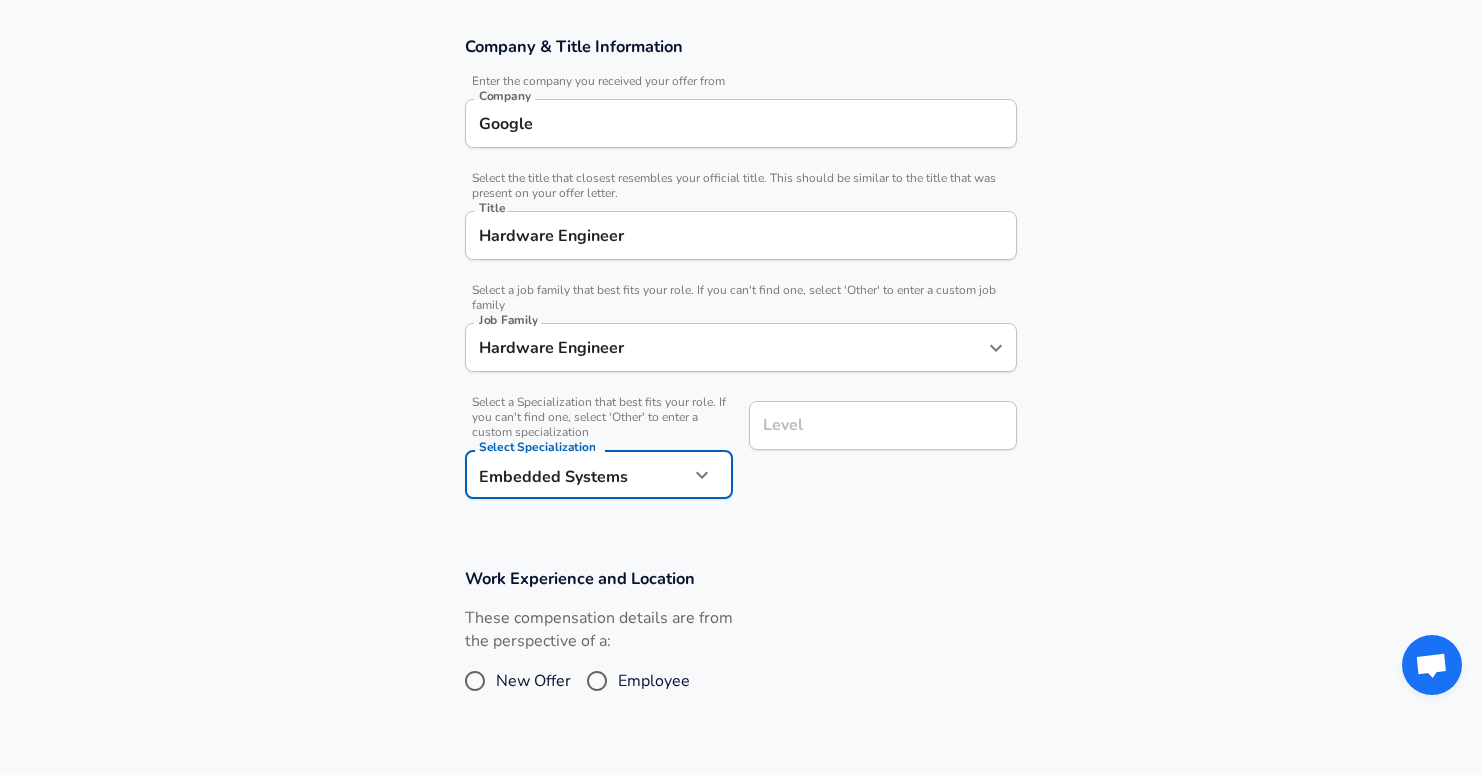 scroll, scrollTop: 384, scrollLeft: 0, axis: vertical 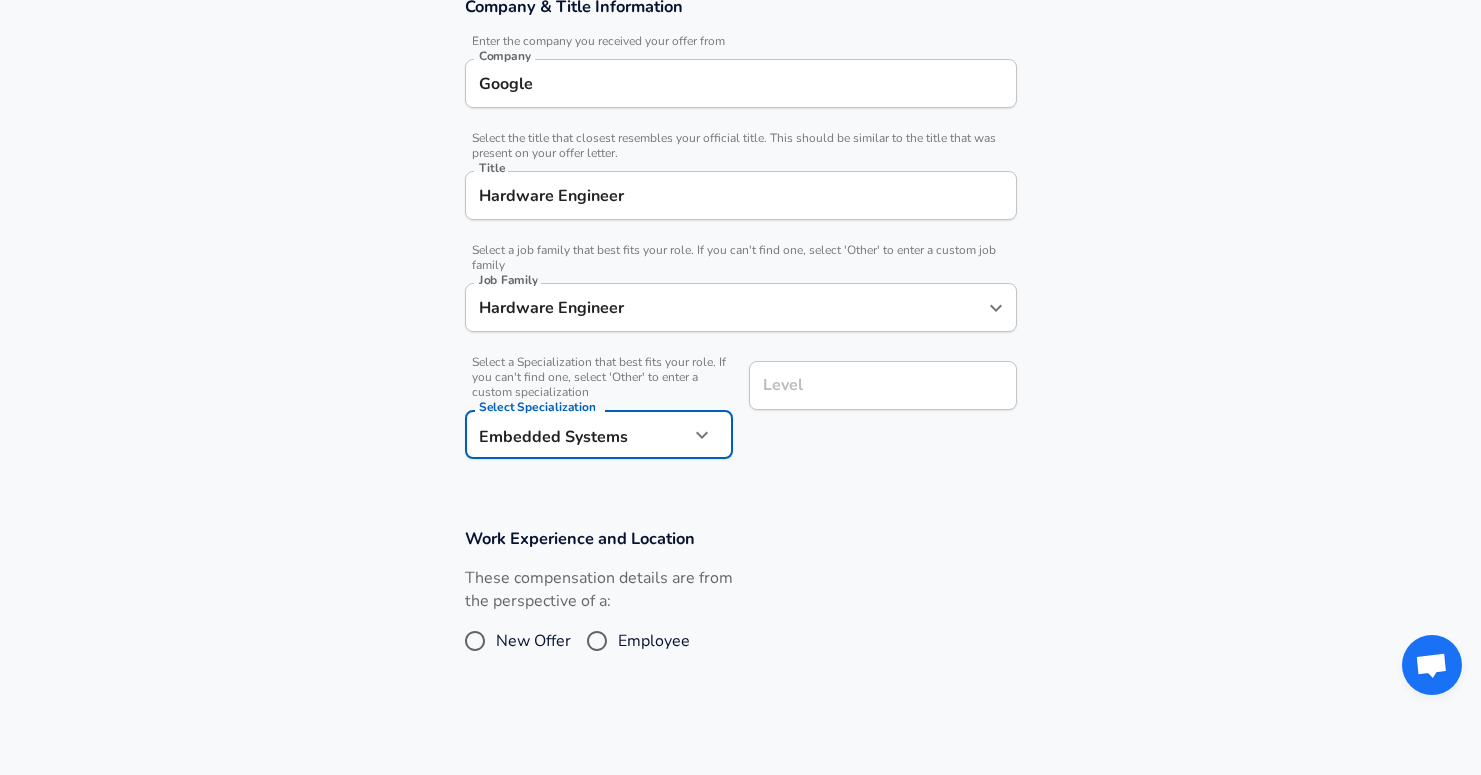 click on "Level Level" at bounding box center [883, 388] 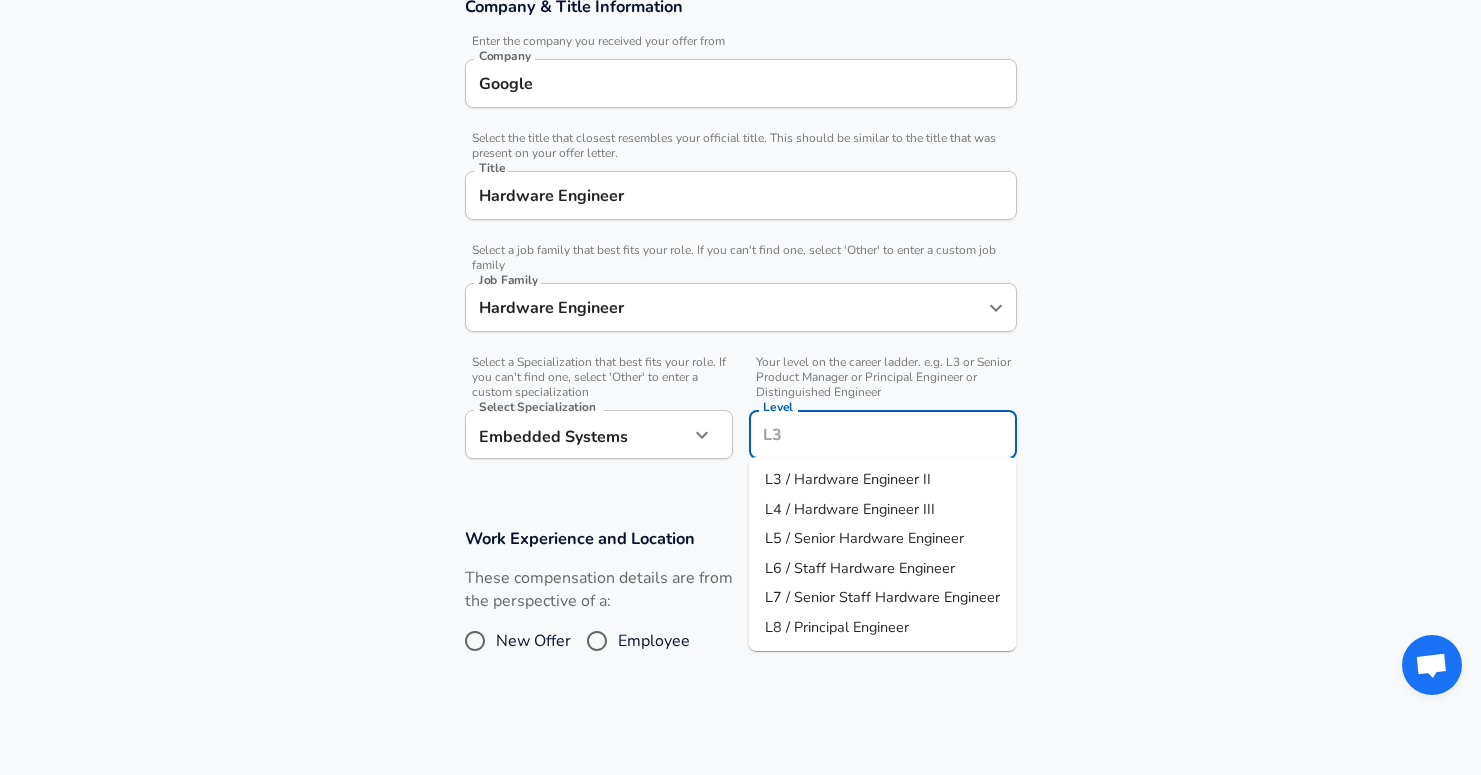 click on "L5 / Senior Hardware Engineer" at bounding box center (864, 538) 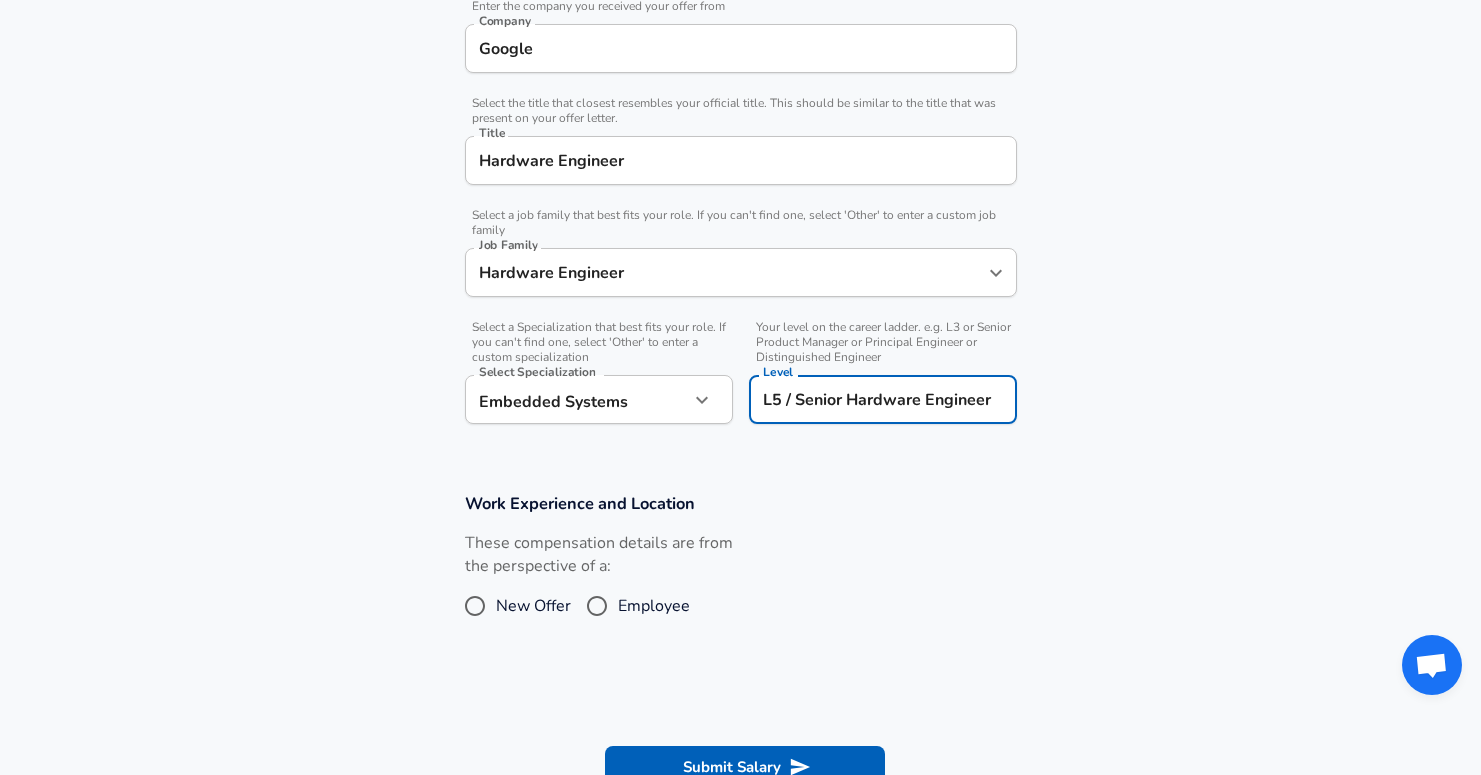 scroll, scrollTop: 512, scrollLeft: 0, axis: vertical 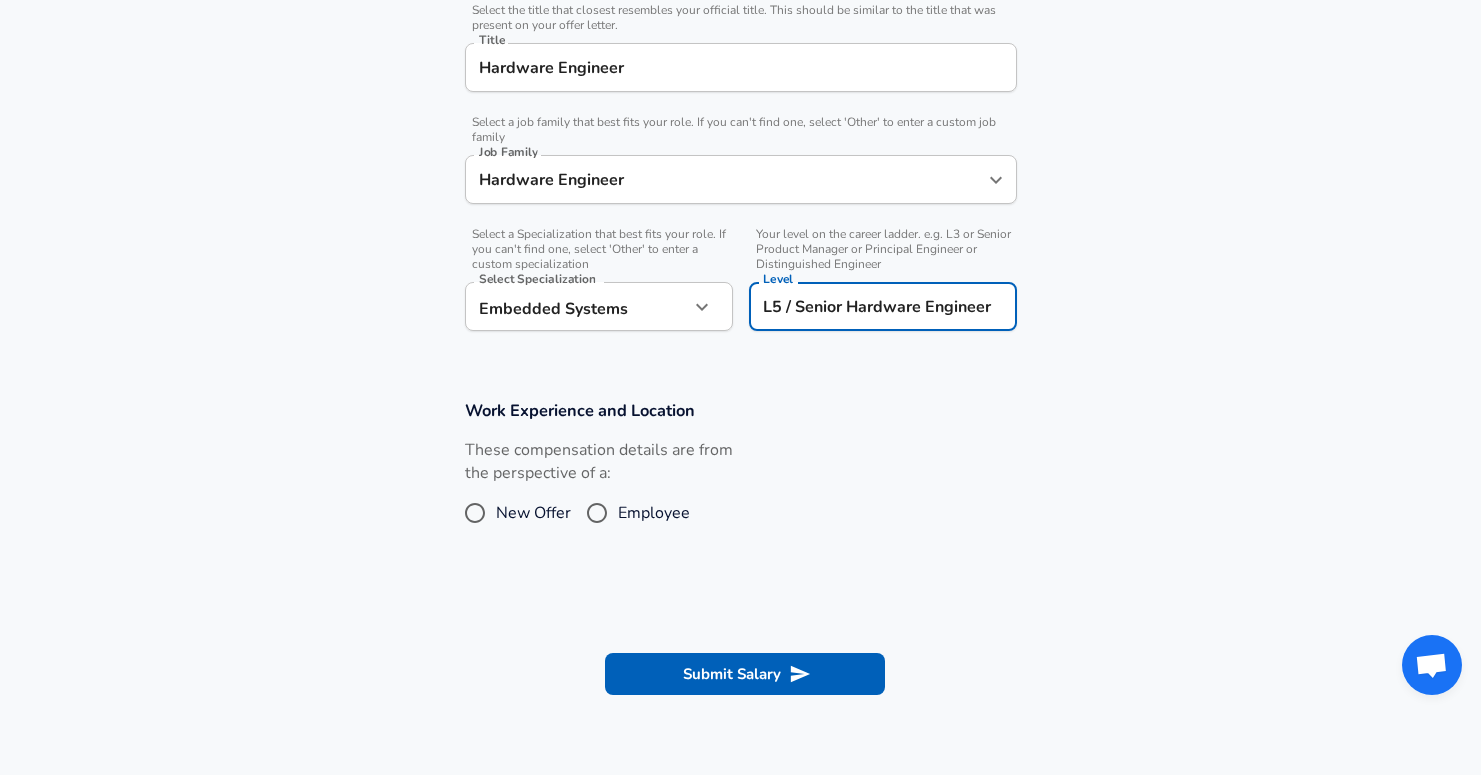 click on "Employee" at bounding box center (654, 513) 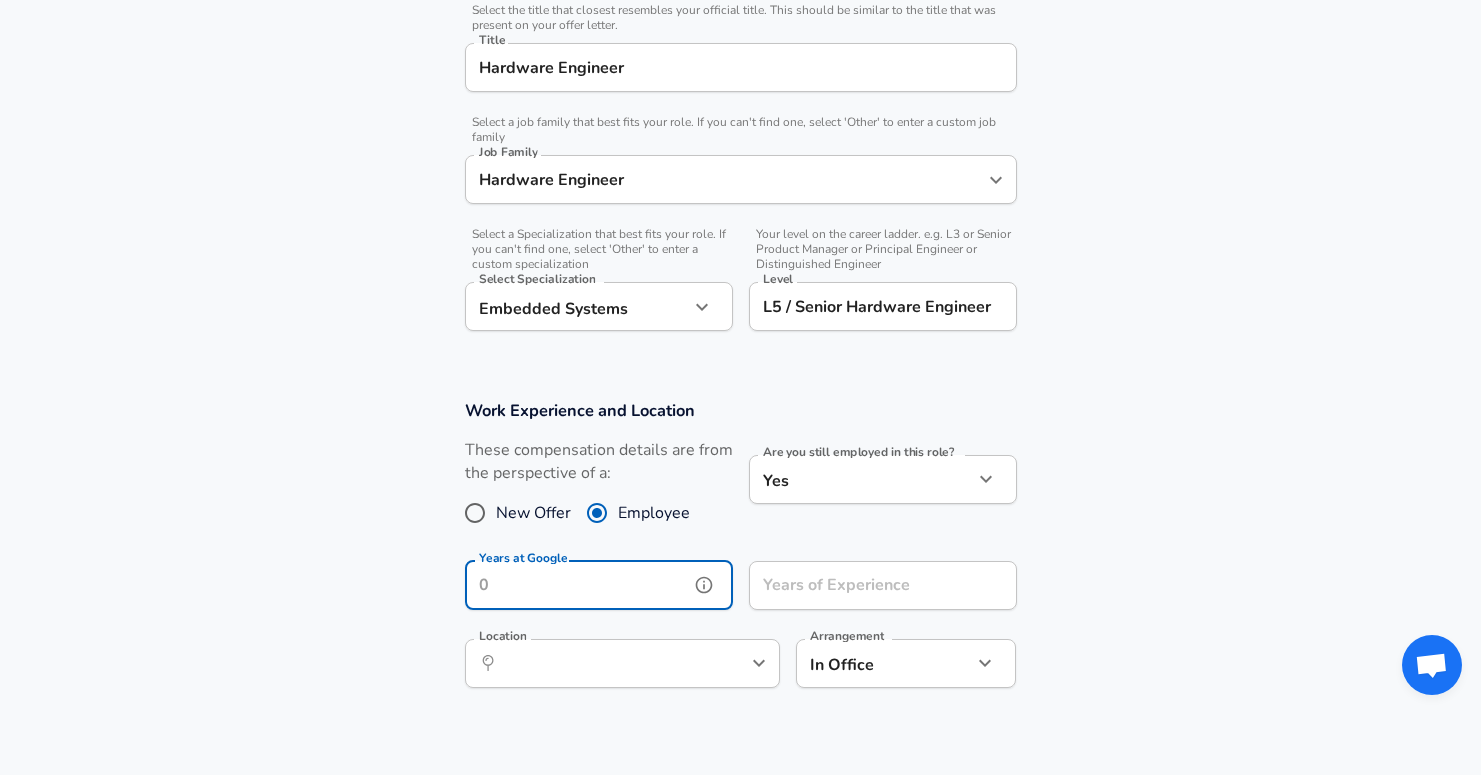 click on "Years at Google" at bounding box center (577, 585) 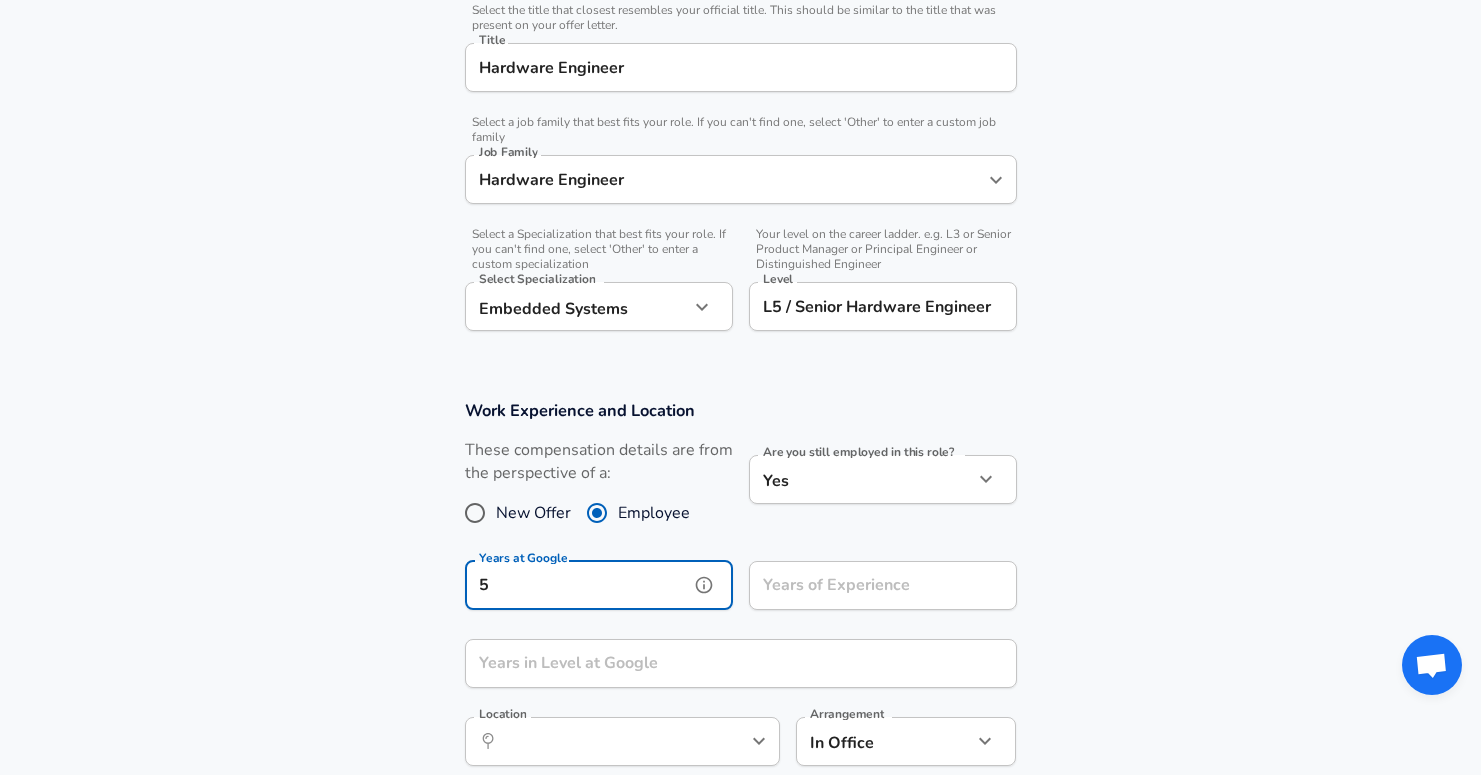 type on "5" 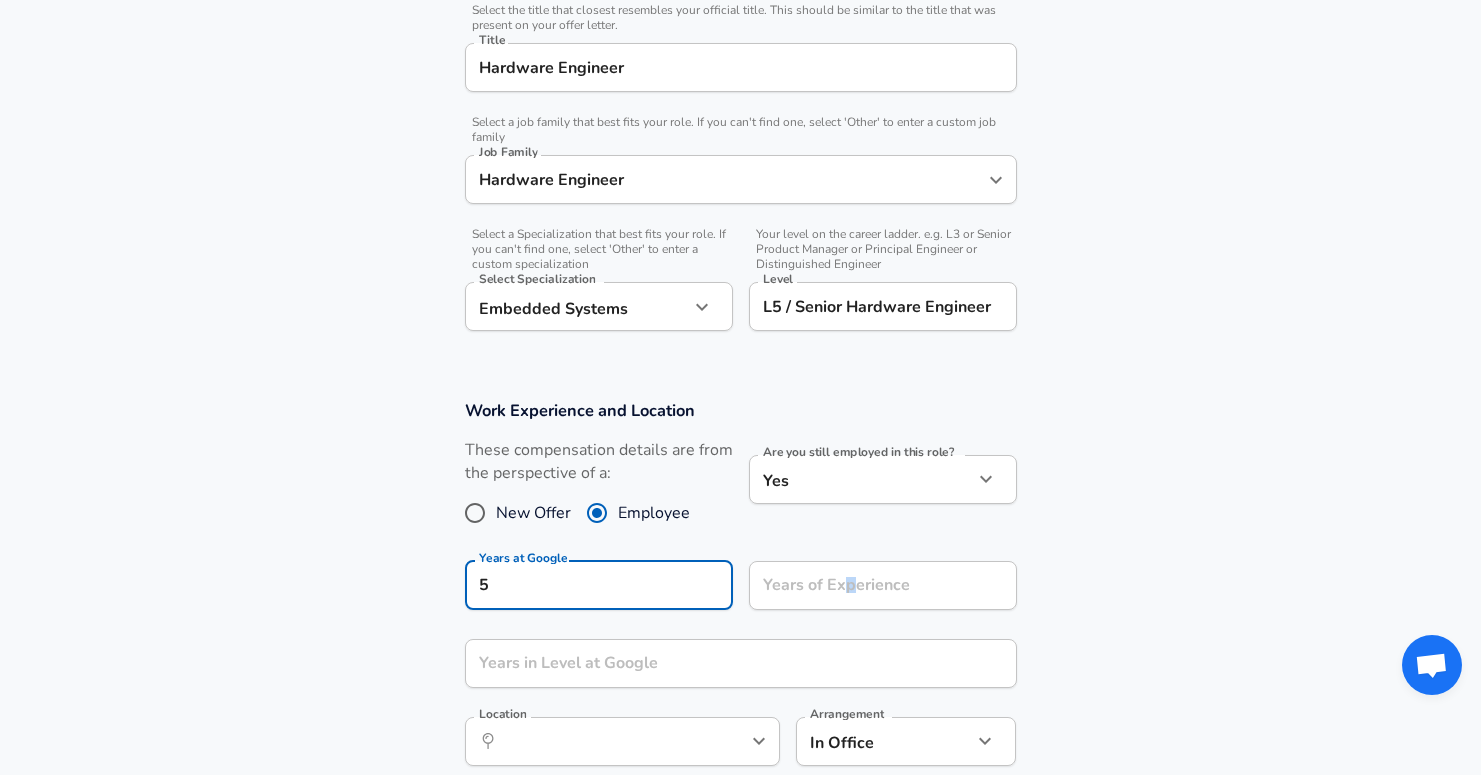 click on "Years of Experience Years of Experience" at bounding box center (875, 584) 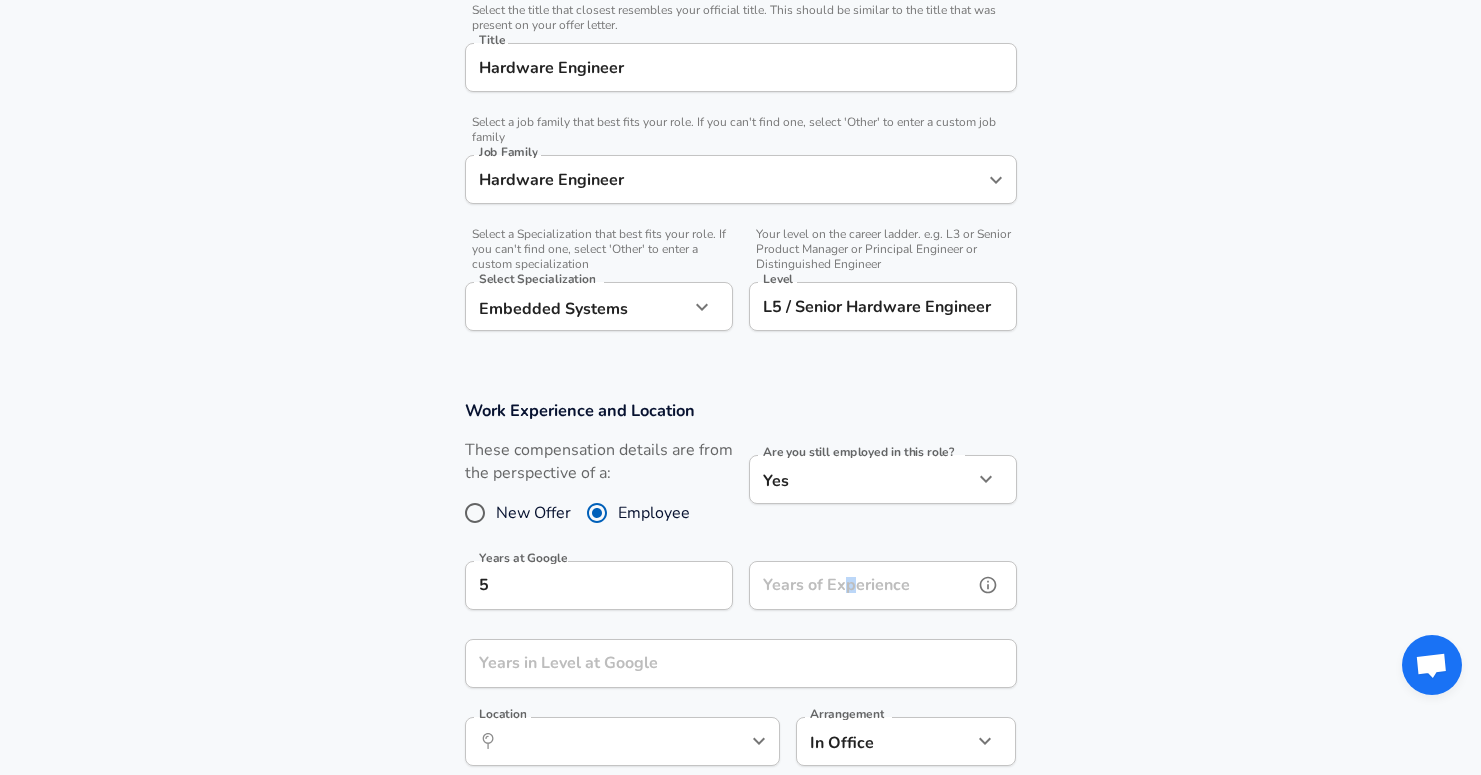 click on "Years of Experience" at bounding box center (861, 585) 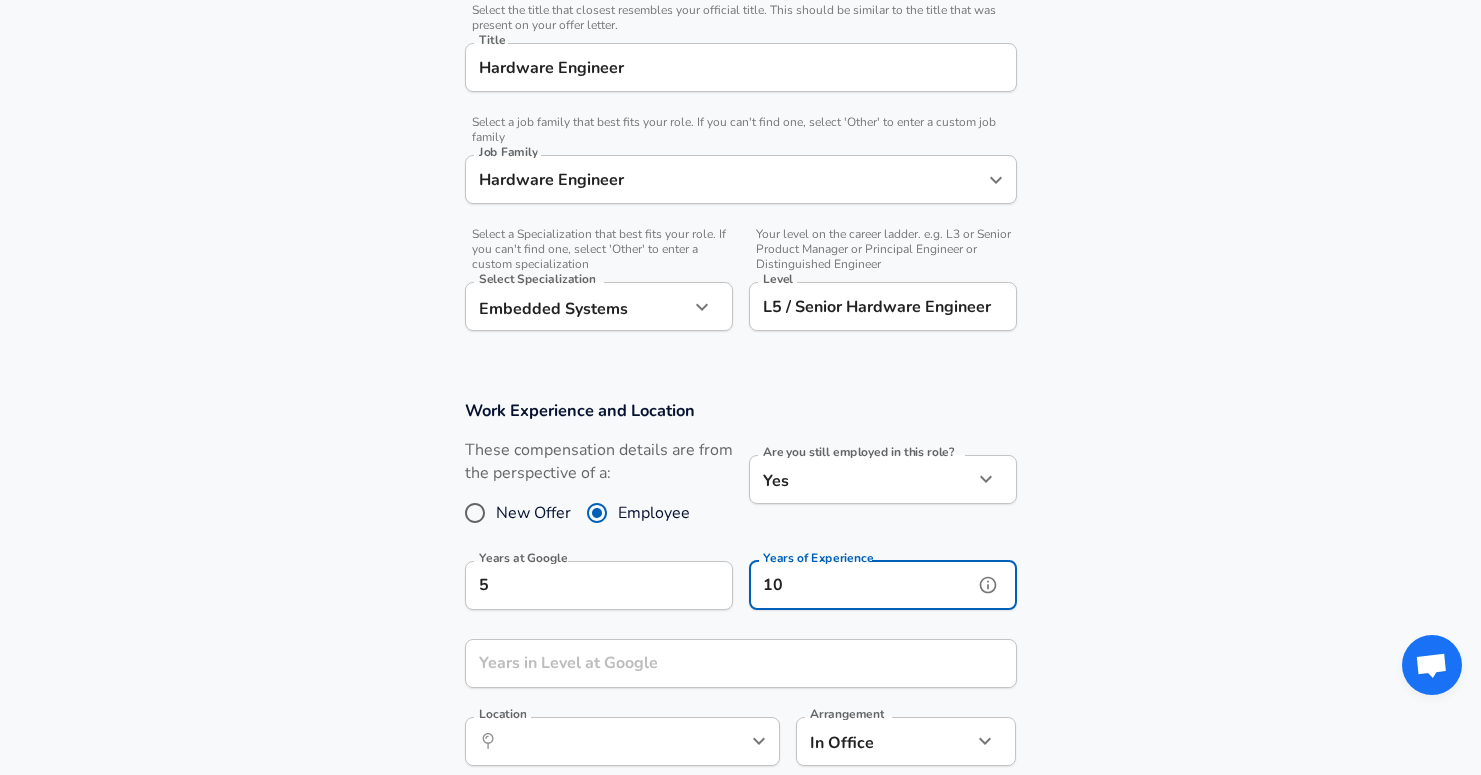scroll, scrollTop: 538, scrollLeft: 0, axis: vertical 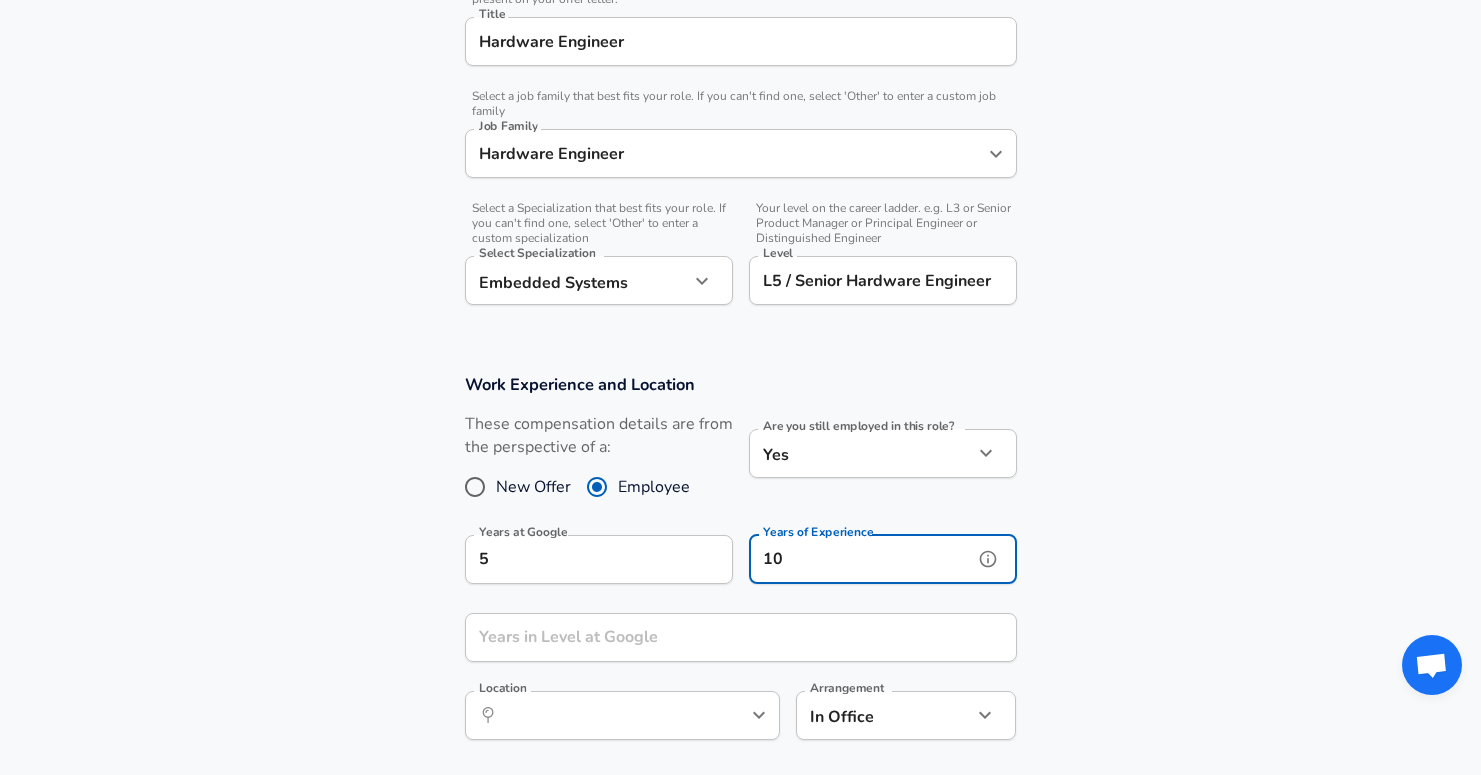 type on "10" 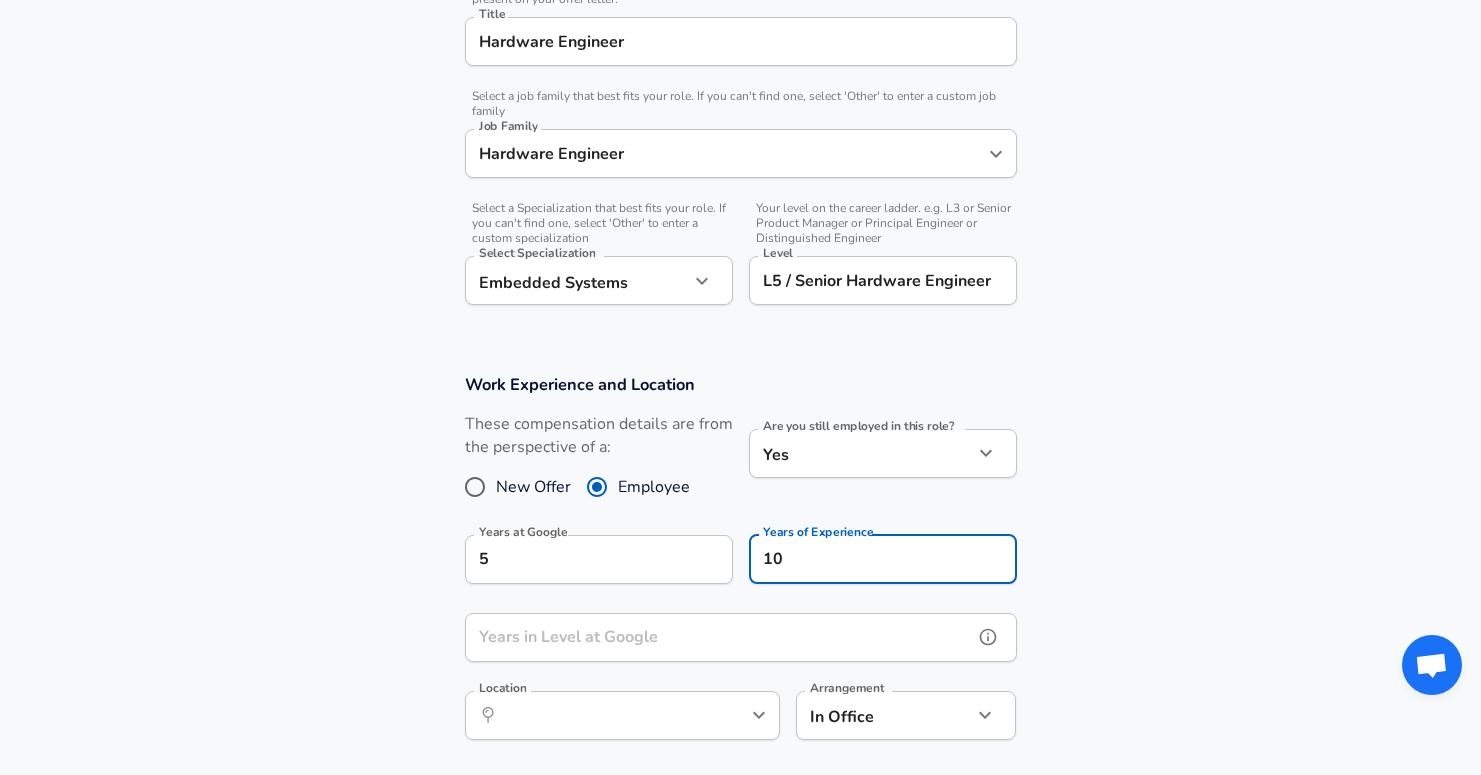 click on "Years in Level at Google" at bounding box center [719, 637] 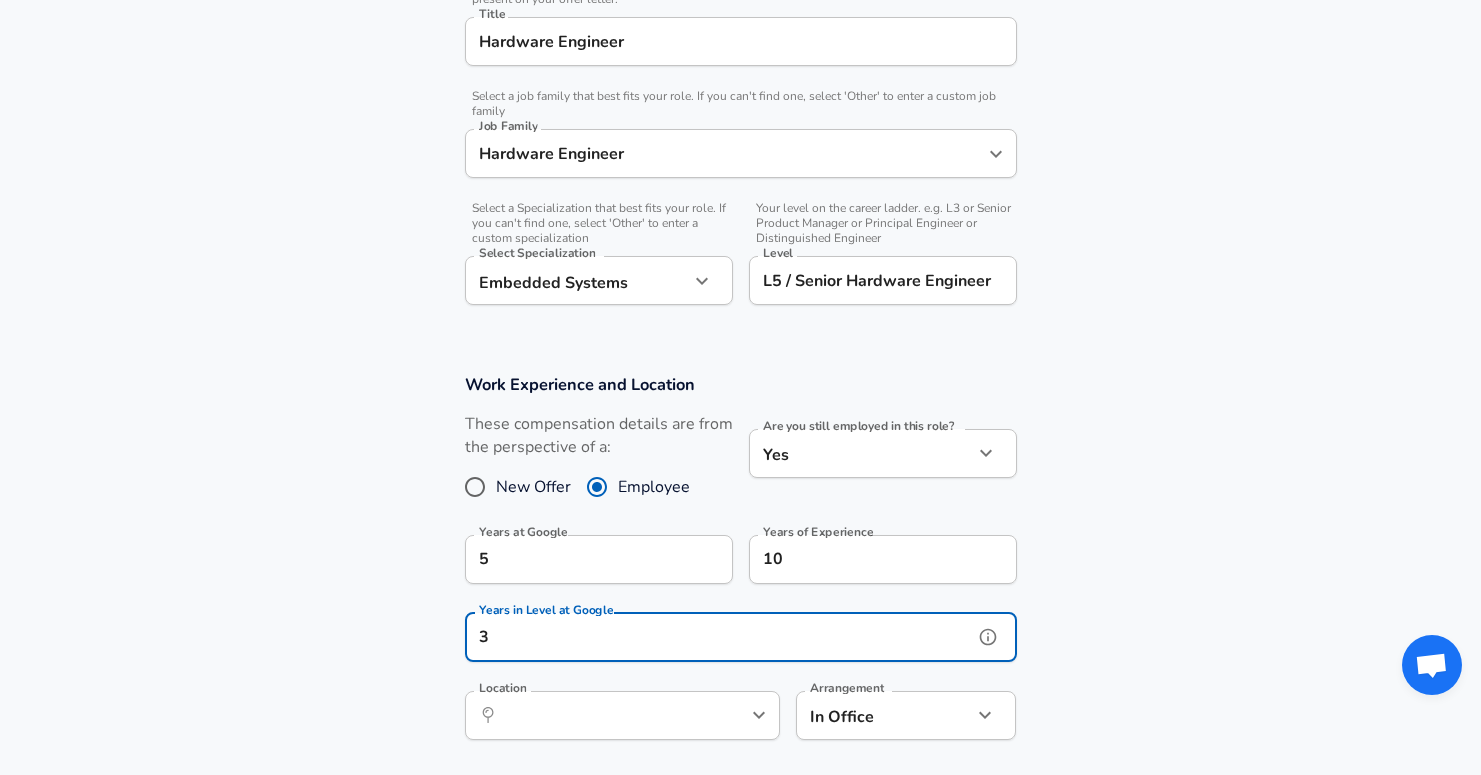 scroll, scrollTop: 579, scrollLeft: 0, axis: vertical 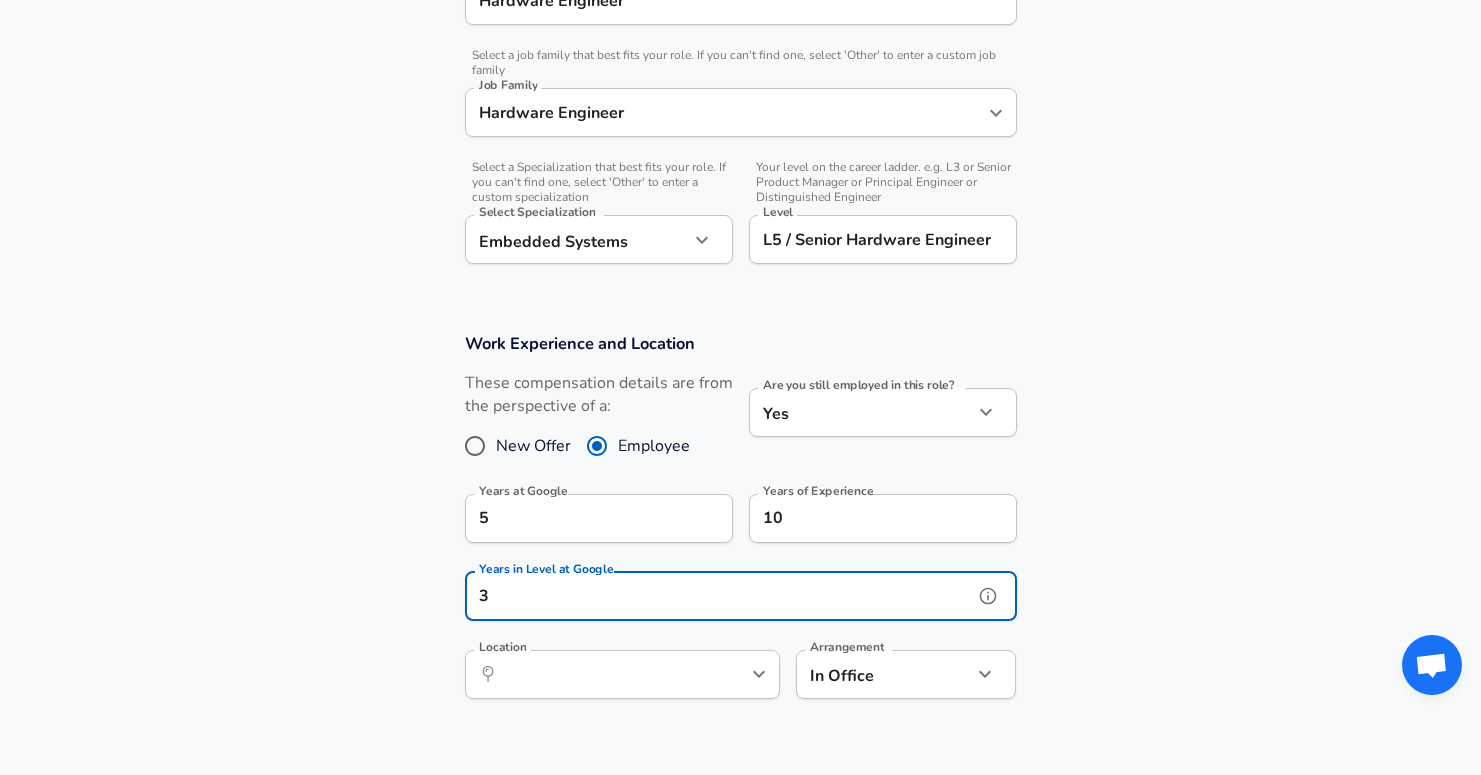 type on "3" 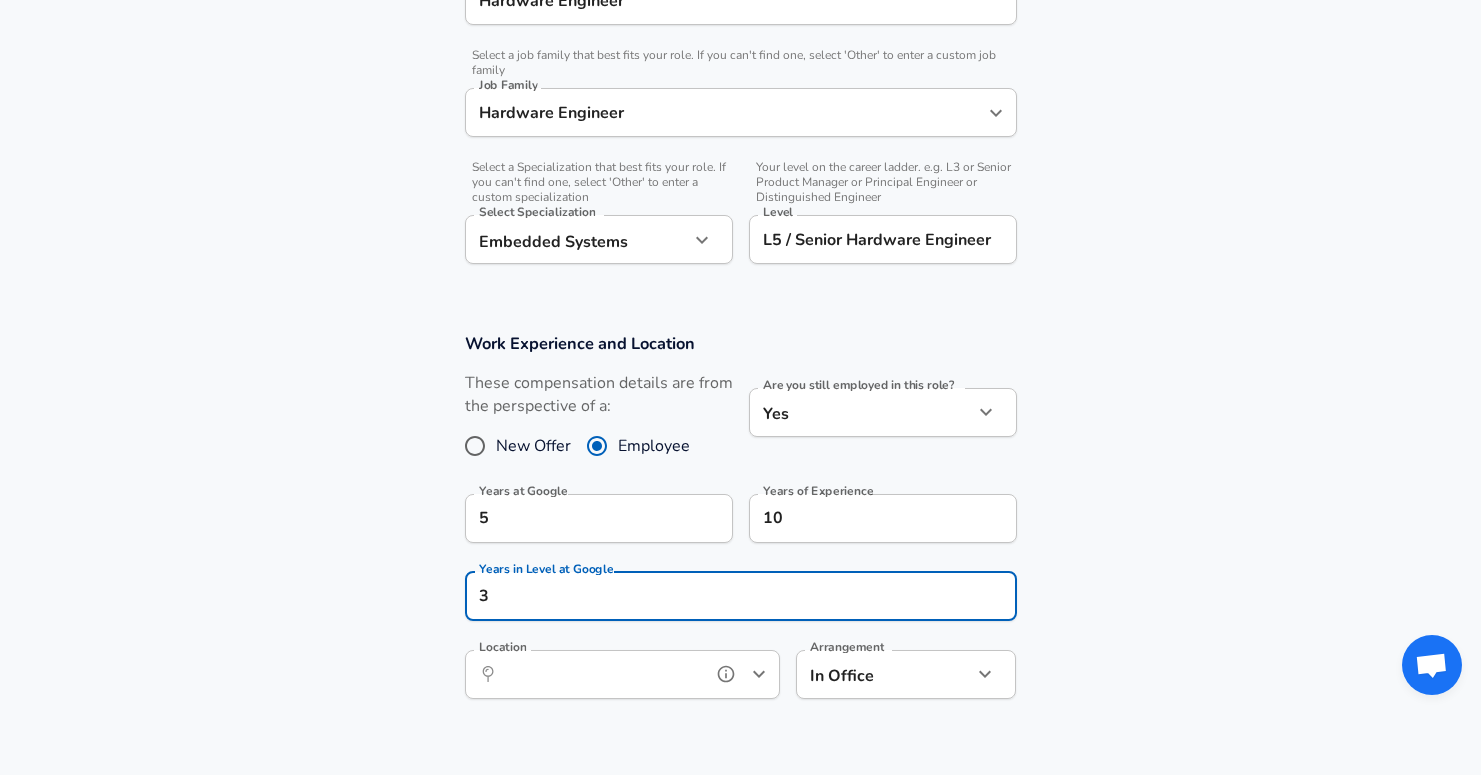 click on "Location" at bounding box center (600, 674) 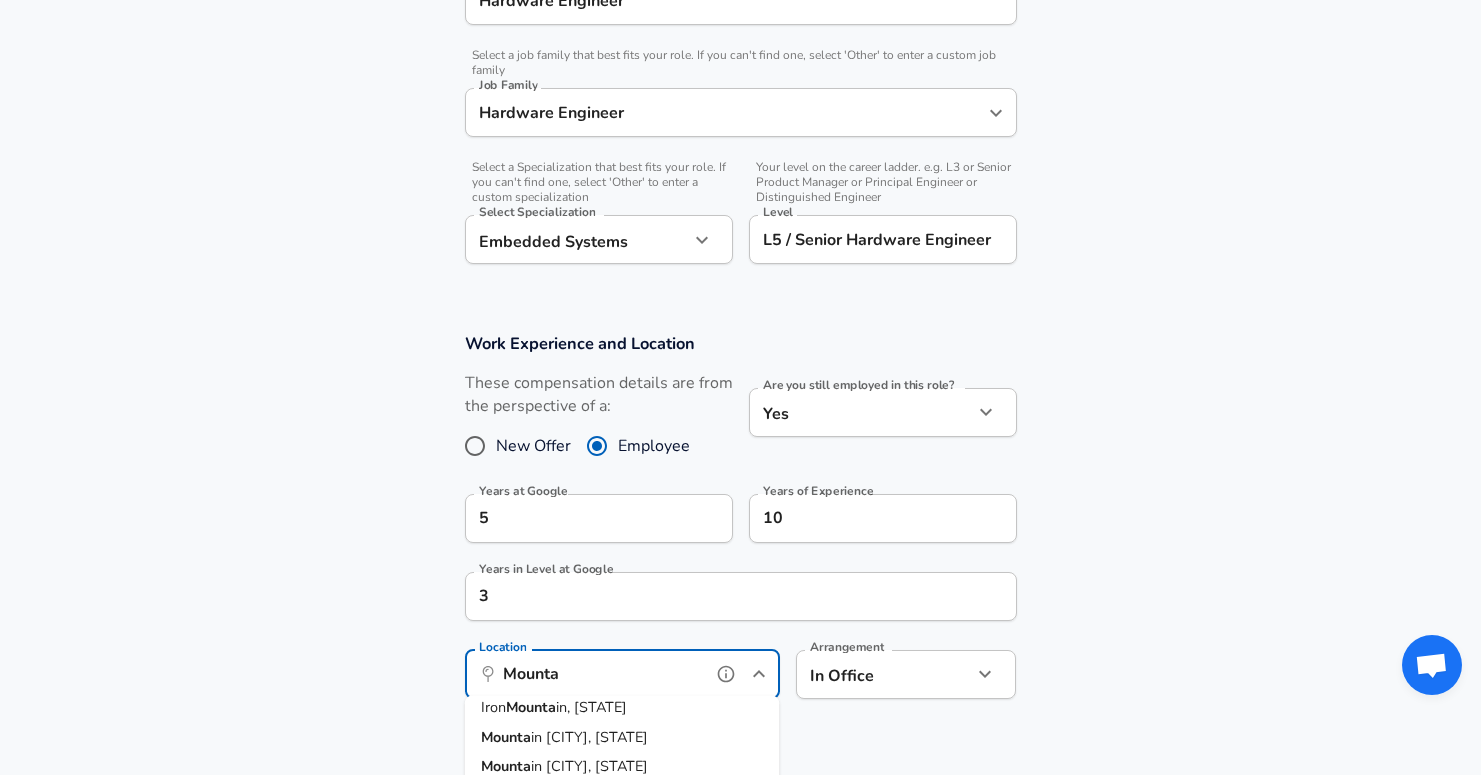 scroll, scrollTop: 1, scrollLeft: 0, axis: vertical 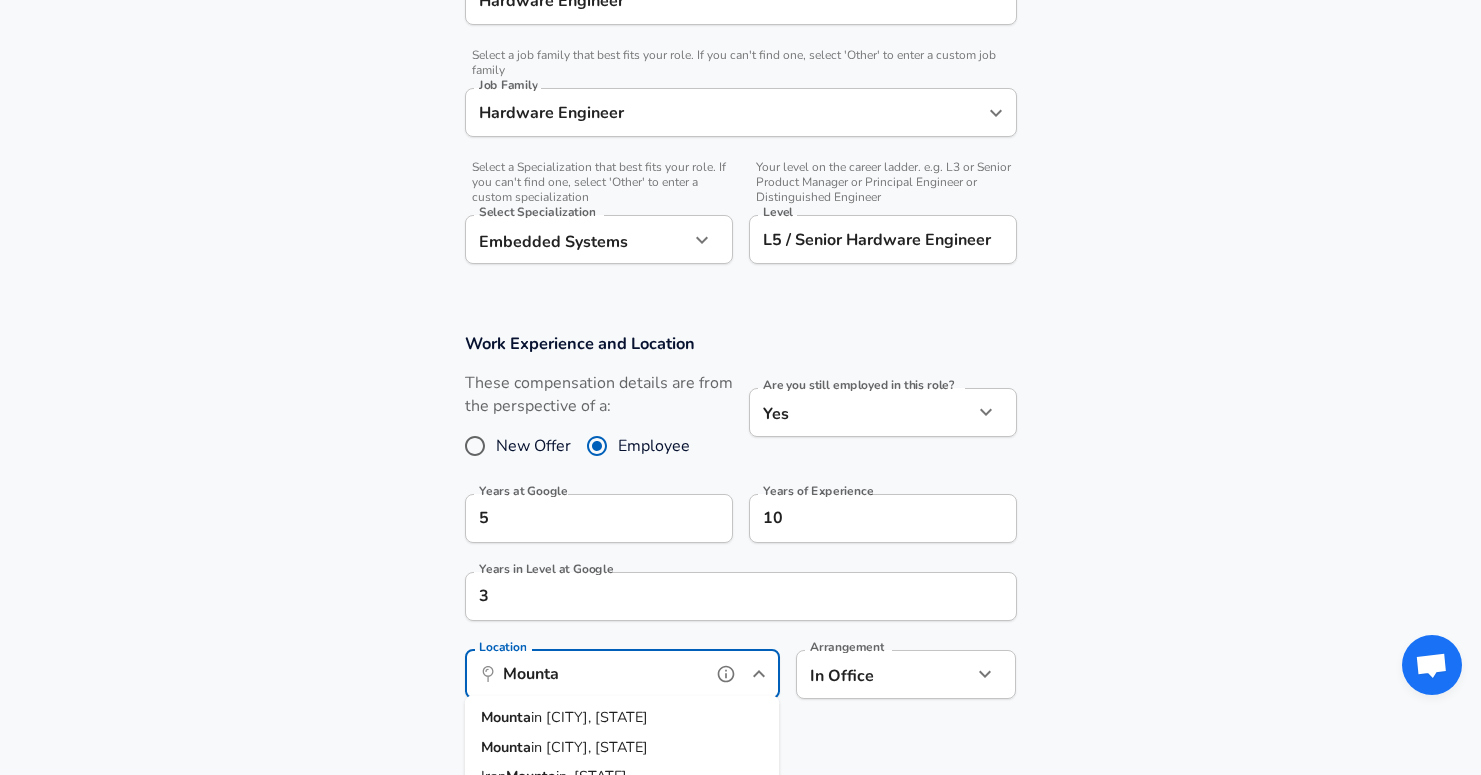 click on "[CITY] [CITY], [STATE]" at bounding box center (622, 718) 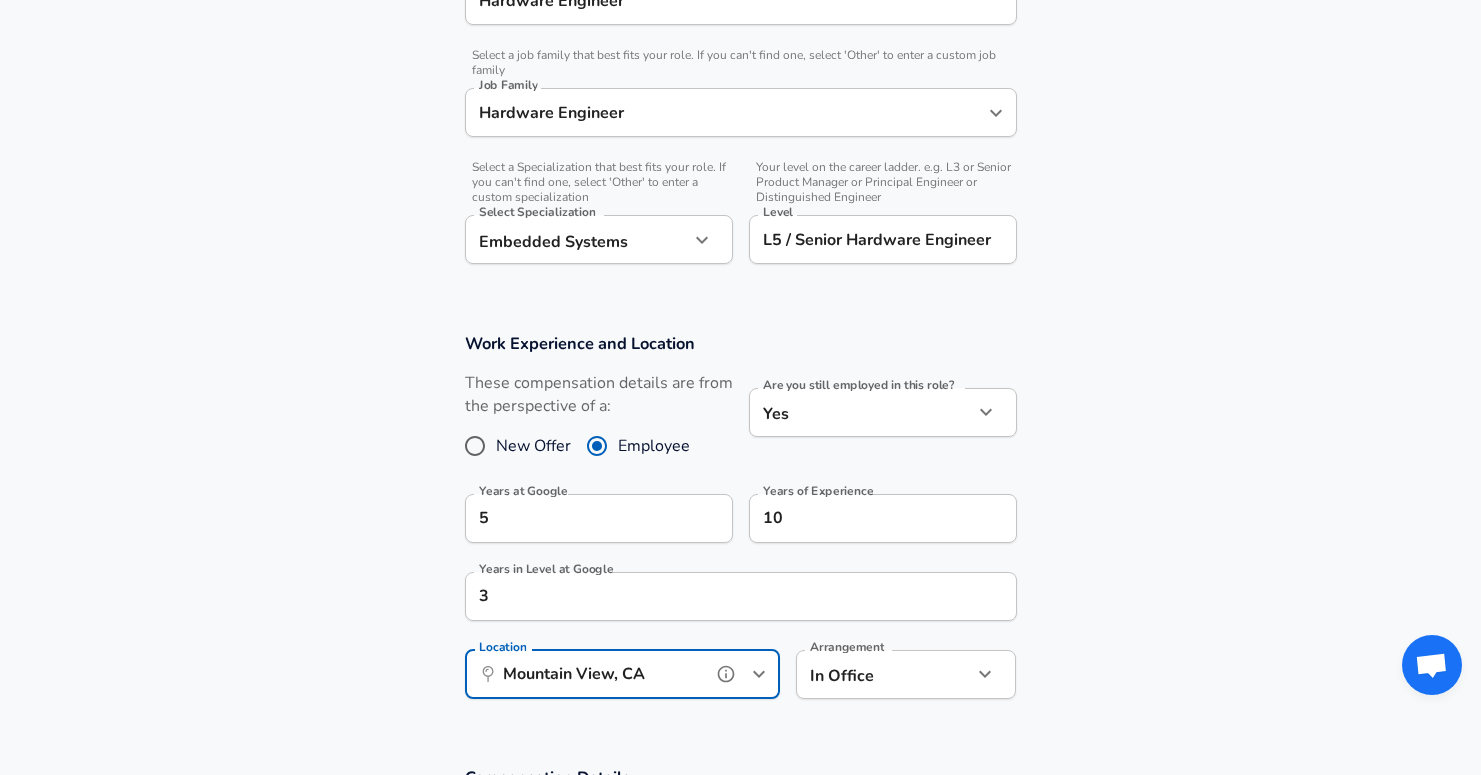 scroll, scrollTop: 965, scrollLeft: 0, axis: vertical 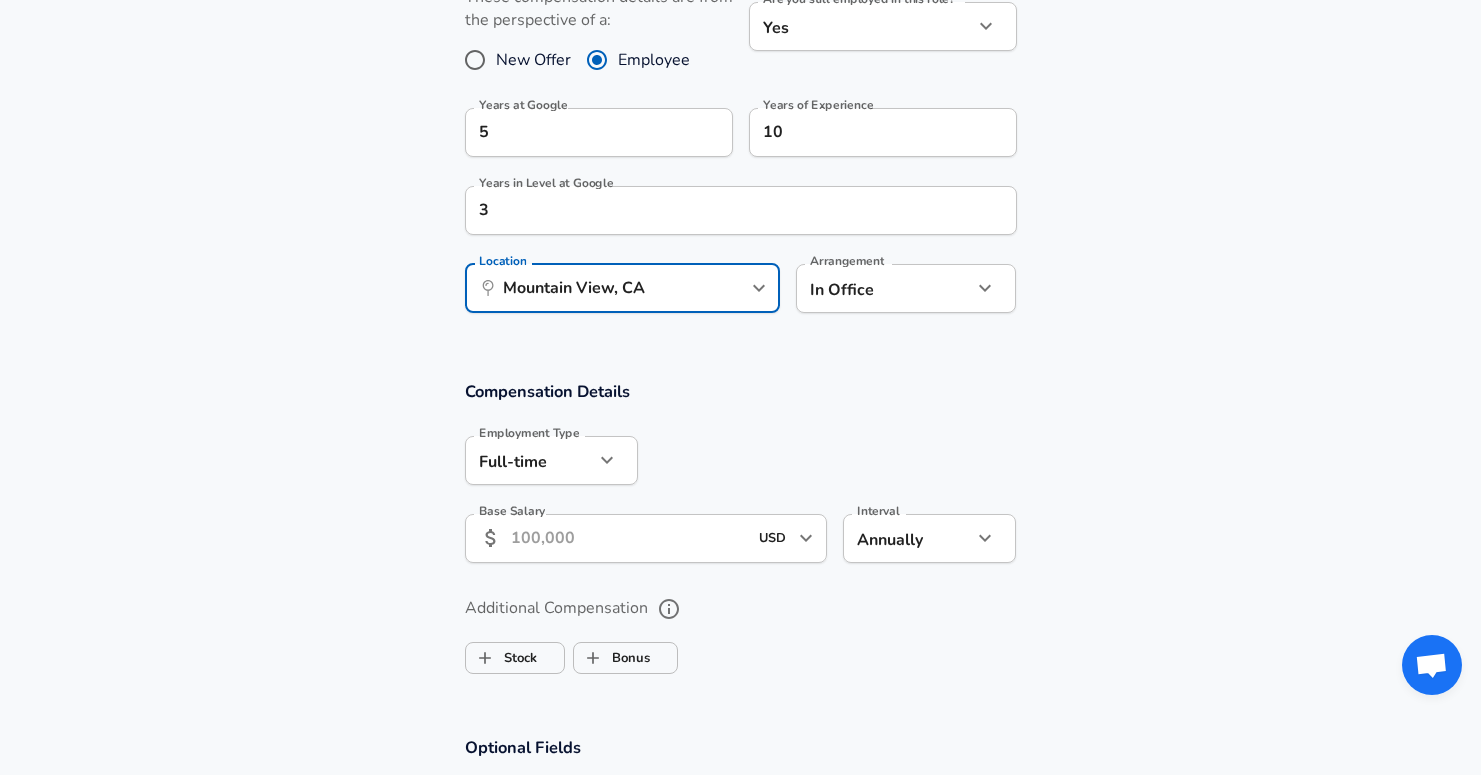 click on "Compensation Details Employment Type Full-time full_time Employment Type Base Salary ​ USD ​ Base Salary Interval Annually yearly Interval" at bounding box center (740, 478) 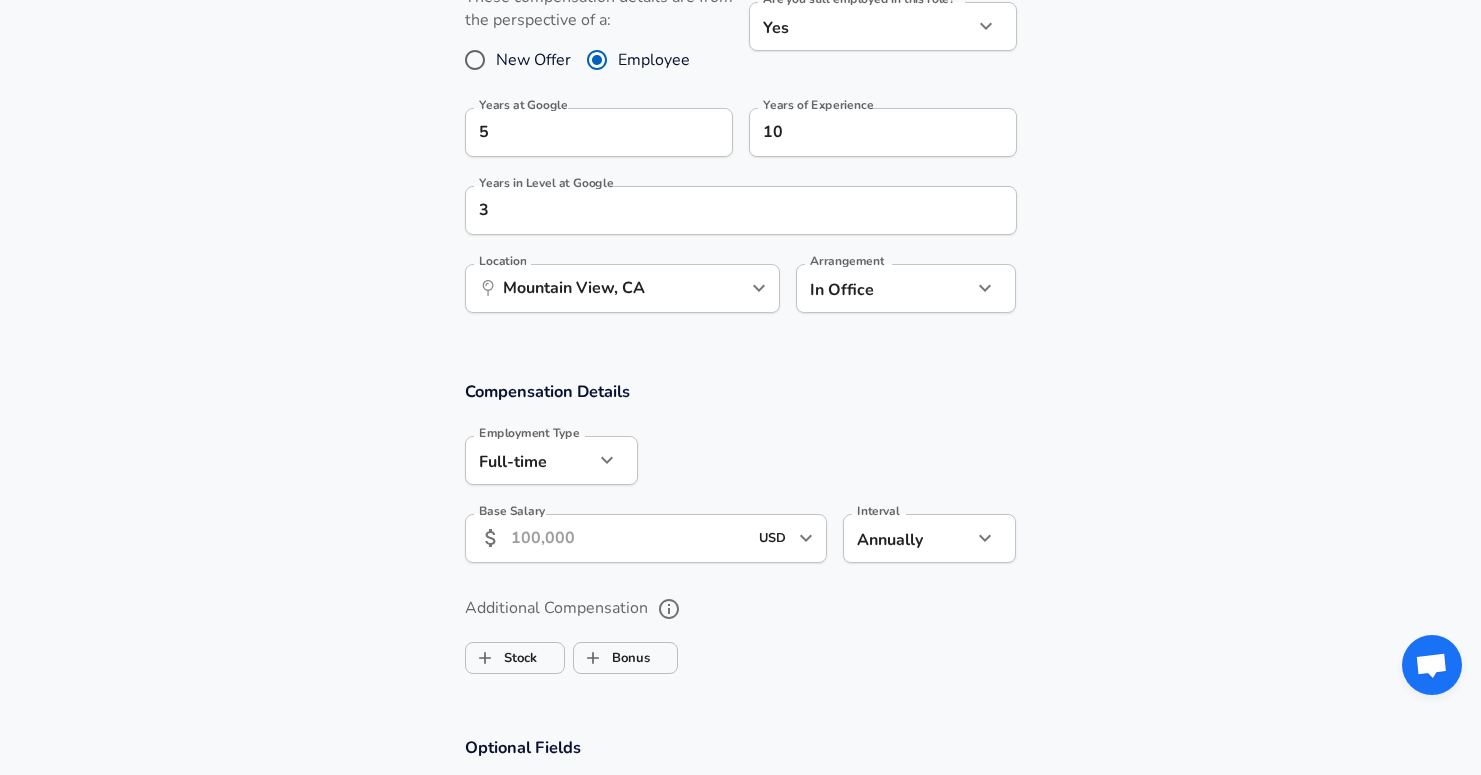 click on "Company Google Company   Select the title that closest resembles your official title. This should be similar to the title that was present on your offer letter. Title Hardware Engineer Title   Select a job family that best fits your role. If you can't find one, select 'Other' to enter a custom job family Job Family Hardware Engineer Job Family   Select a Specialization that best fits your role. If you can't find one, select 'Other' to enter a custom specialization Select Specialization Embedded Systems   5" at bounding box center [740, -578] 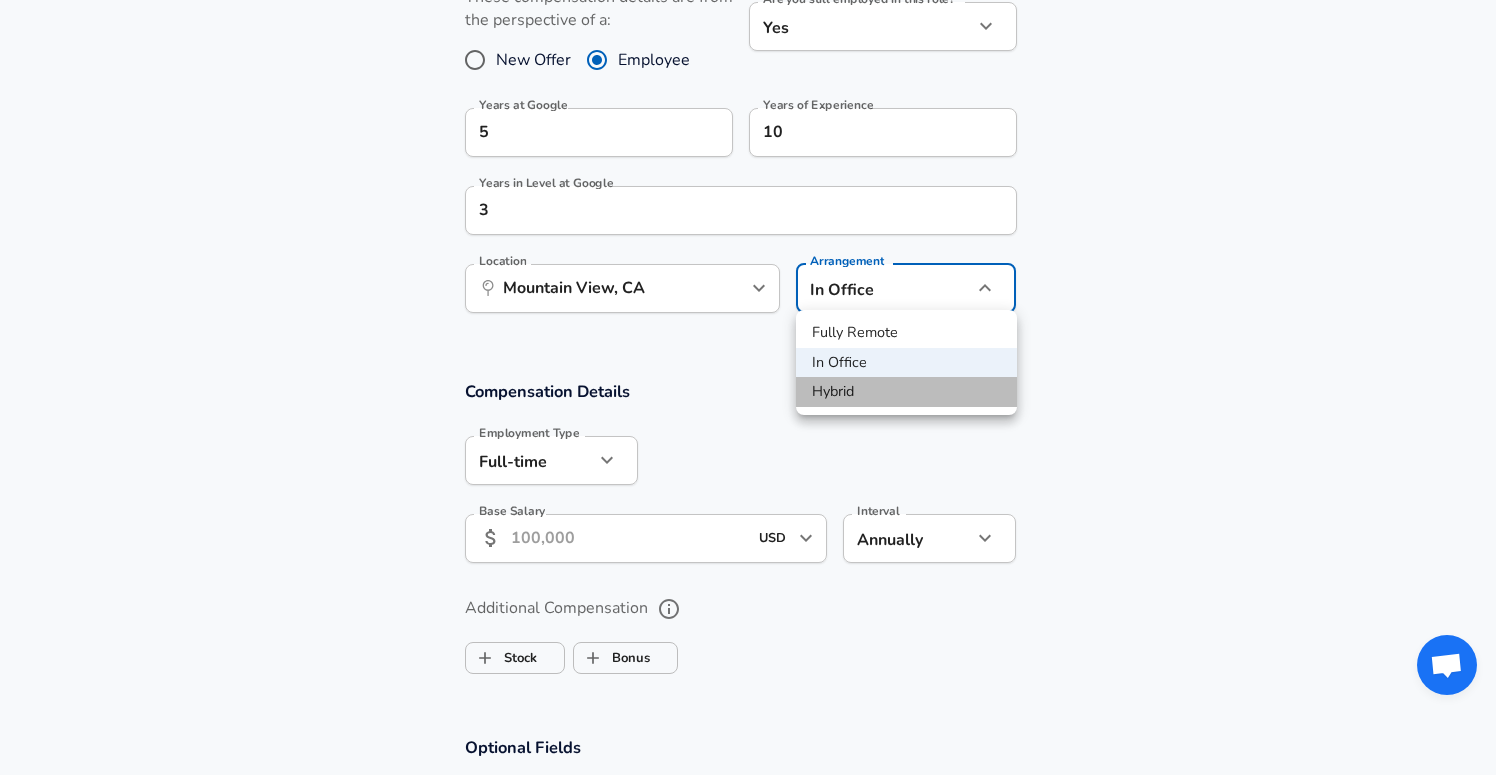 click on "Hybrid" at bounding box center [906, 392] 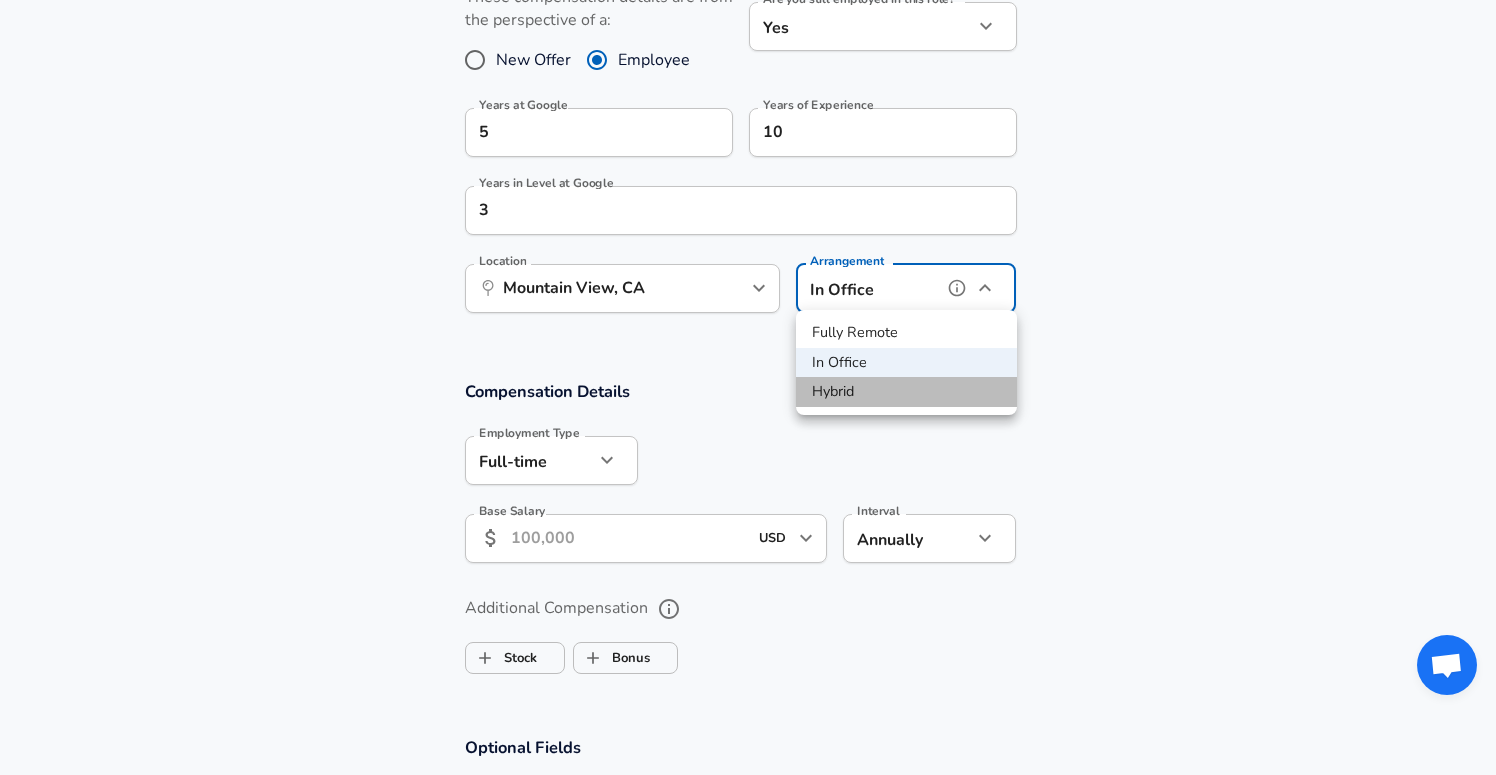 type on "hybrid" 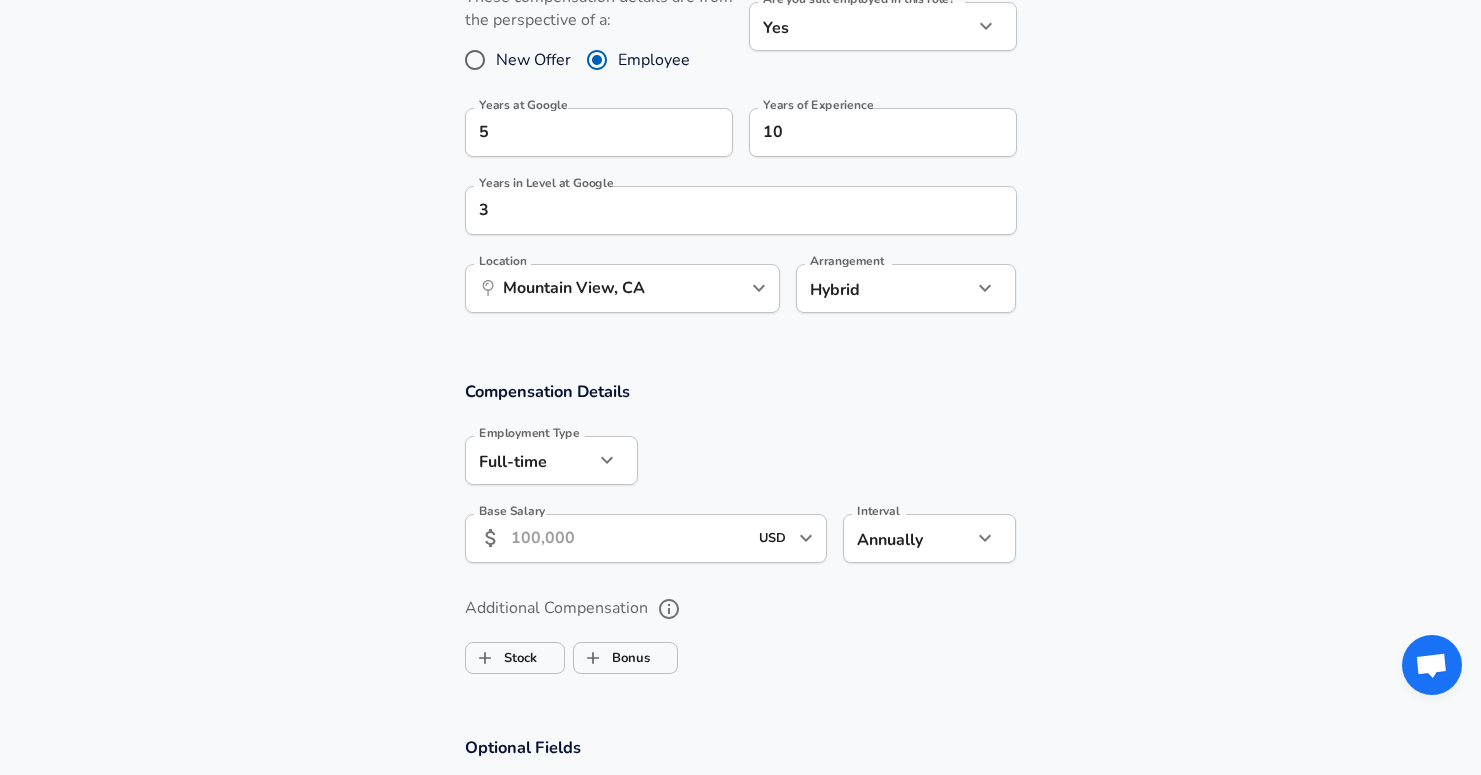 scroll, scrollTop: 991, scrollLeft: 0, axis: vertical 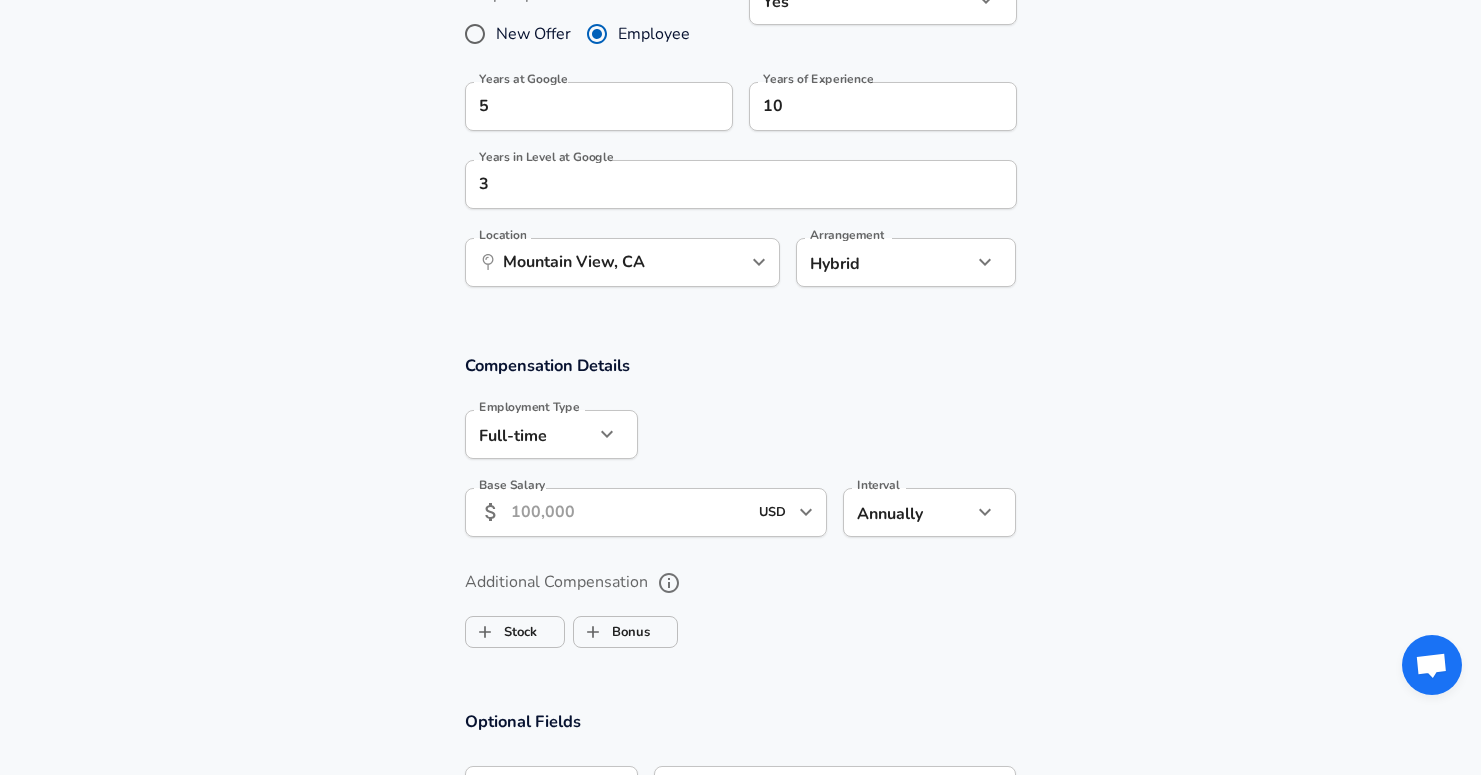 click on "Base Salary" at bounding box center [629, 512] 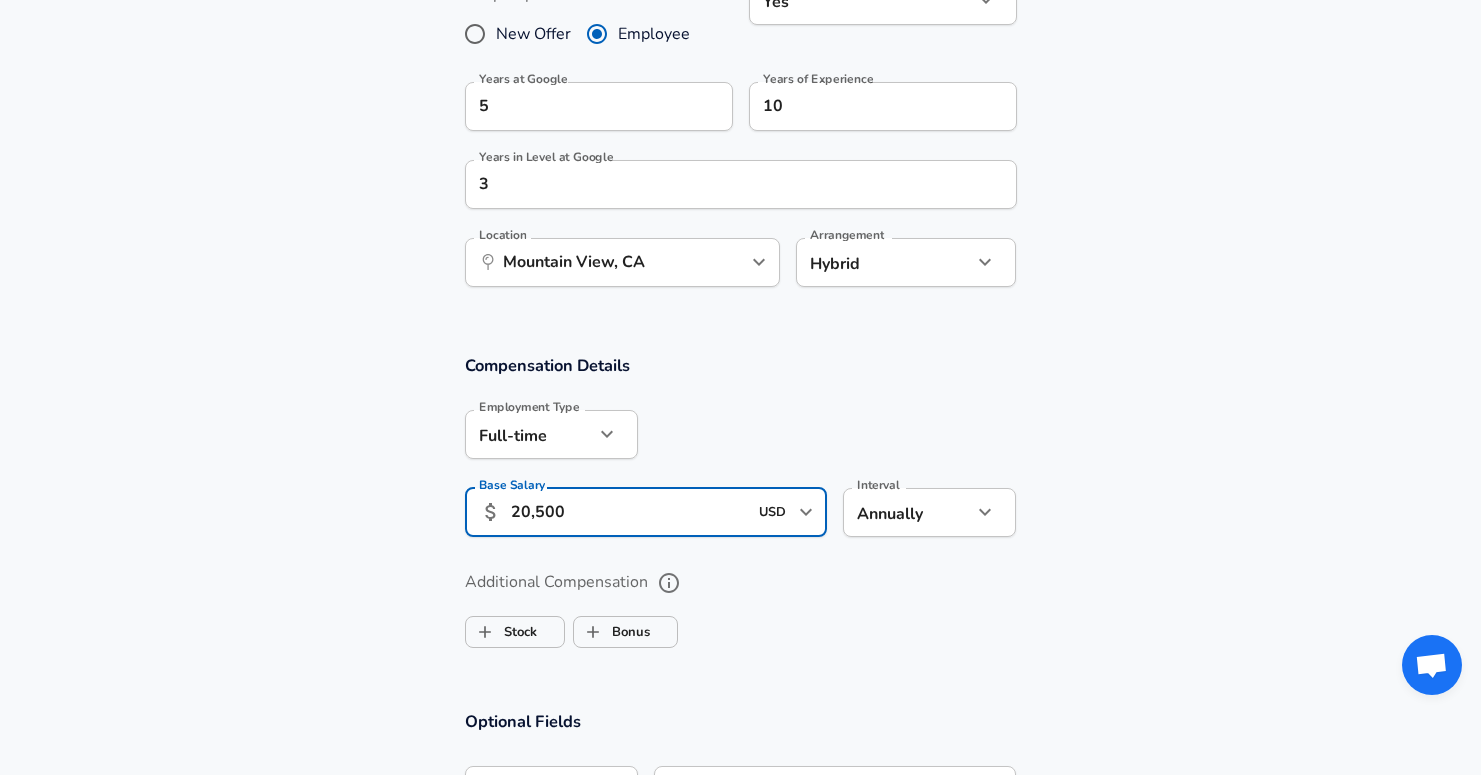 type on "205,000" 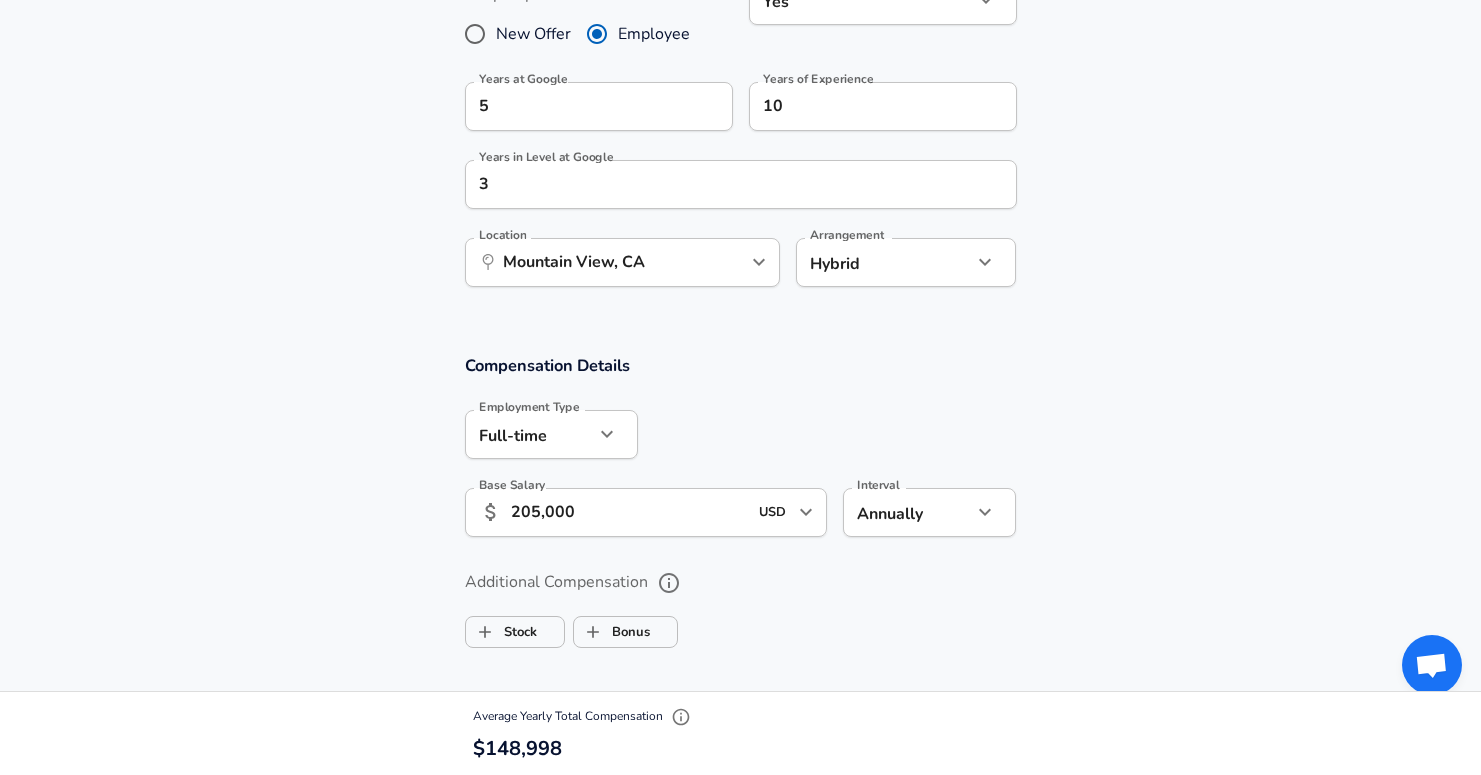 click on "Compensation Details" at bounding box center (741, 365) 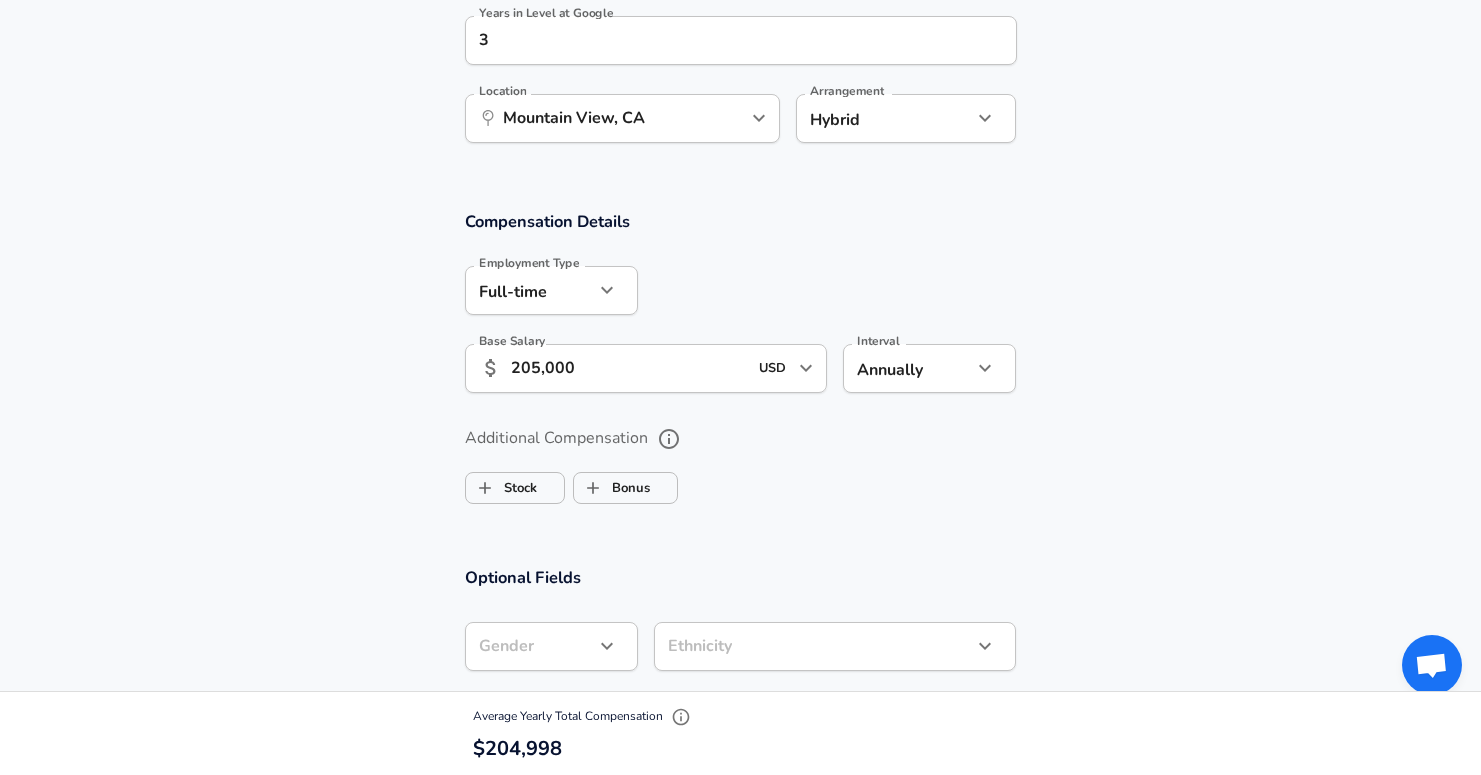 scroll, scrollTop: 1175, scrollLeft: 0, axis: vertical 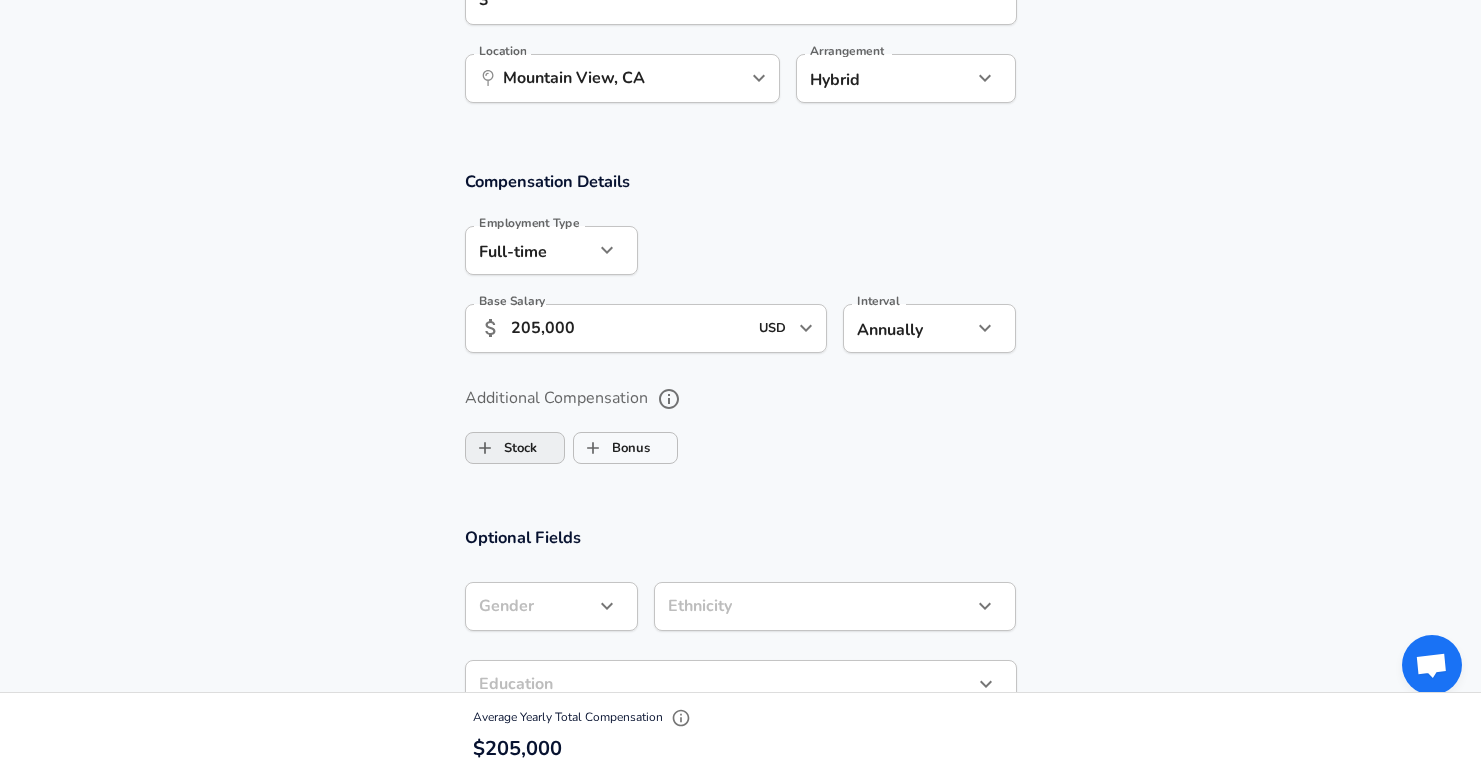 click on "Stock" at bounding box center [501, 448] 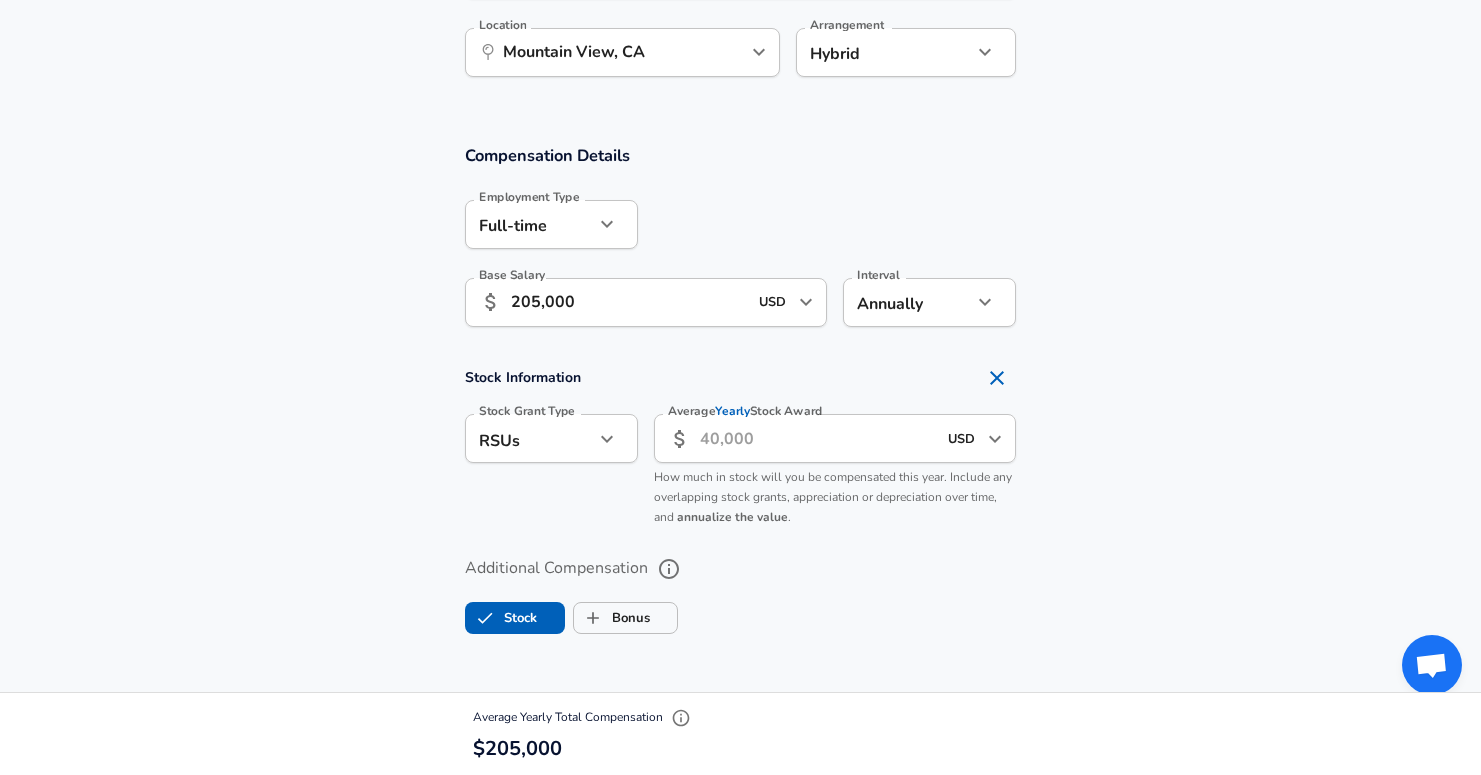 scroll, scrollTop: 1216, scrollLeft: 0, axis: vertical 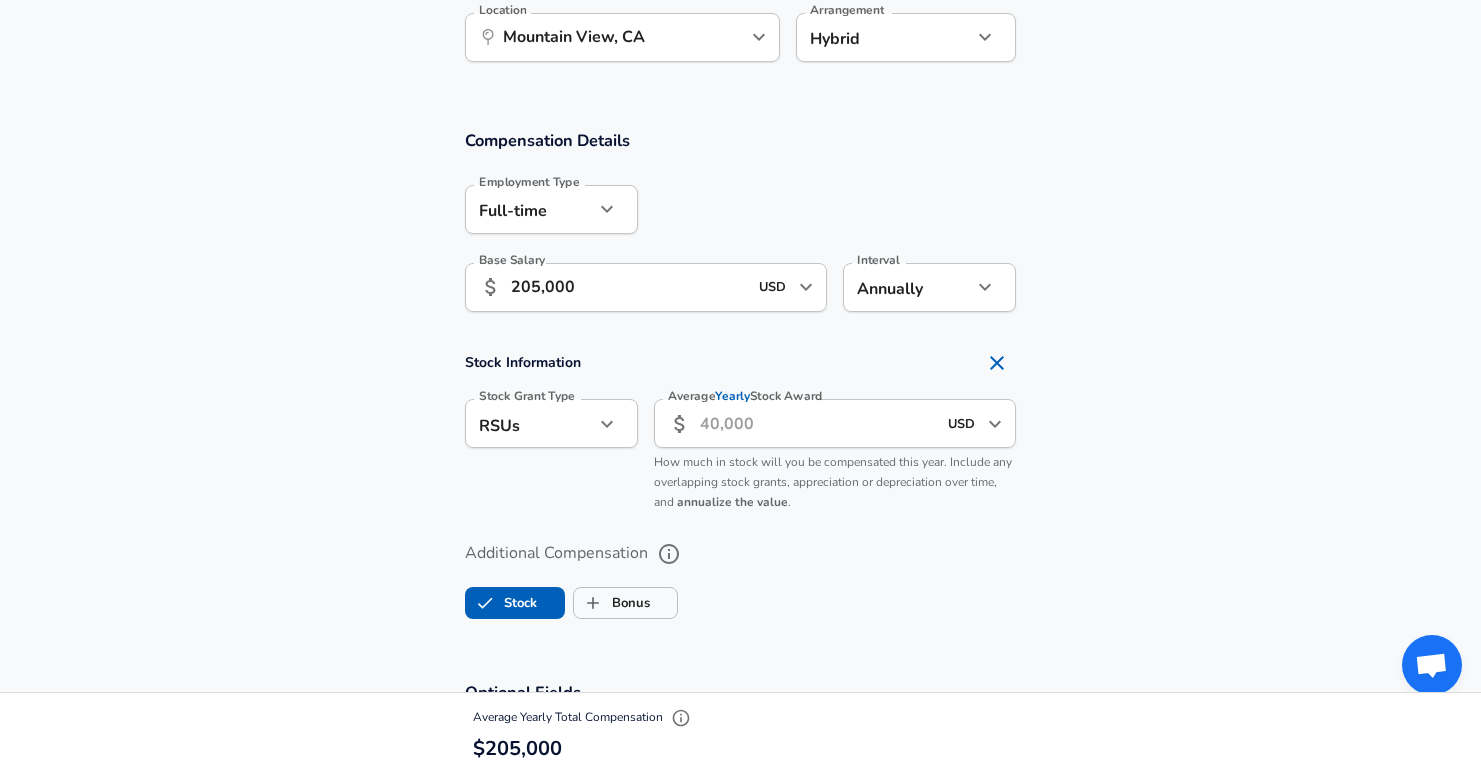 click on "Average  Yearly  Stock Award" at bounding box center (818, 423) 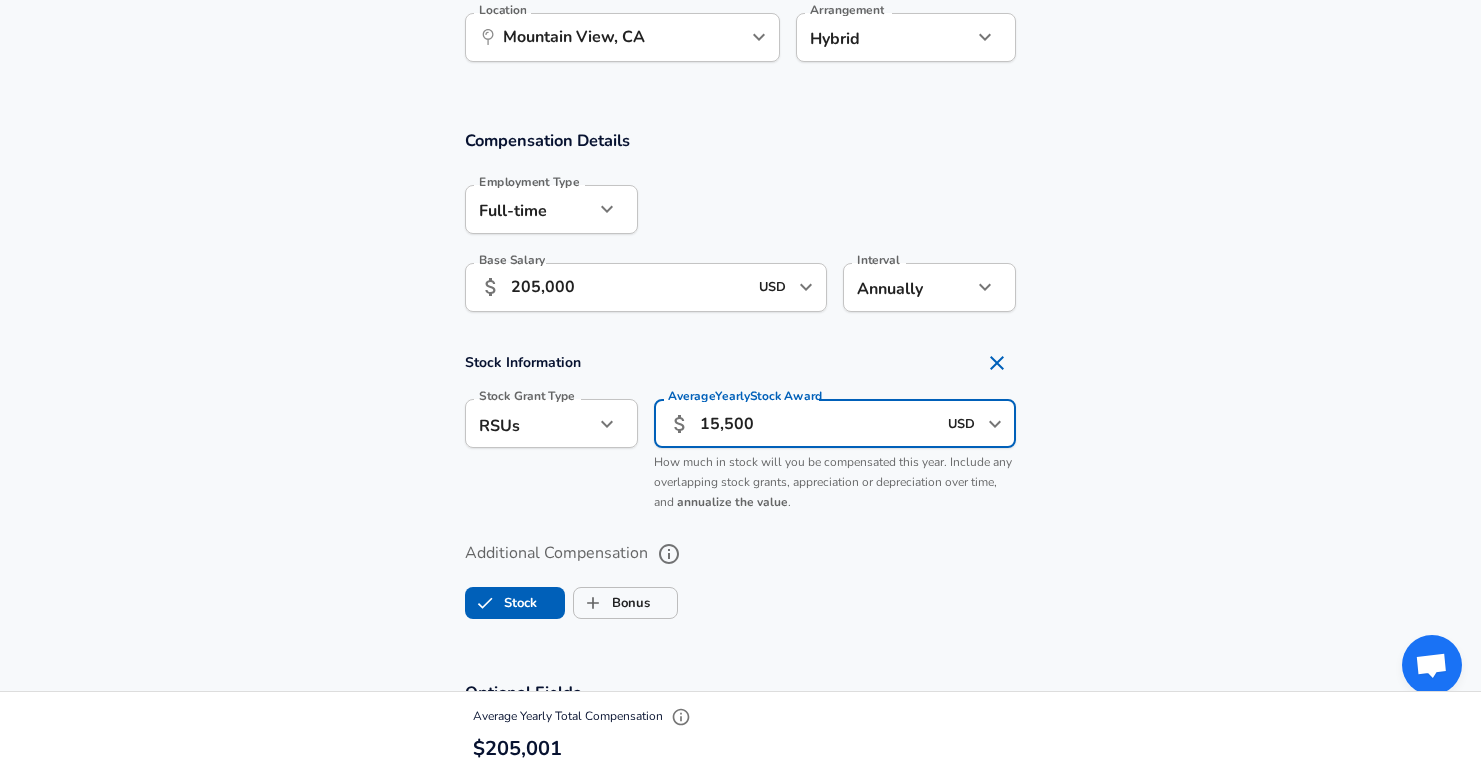 type on "155,000" 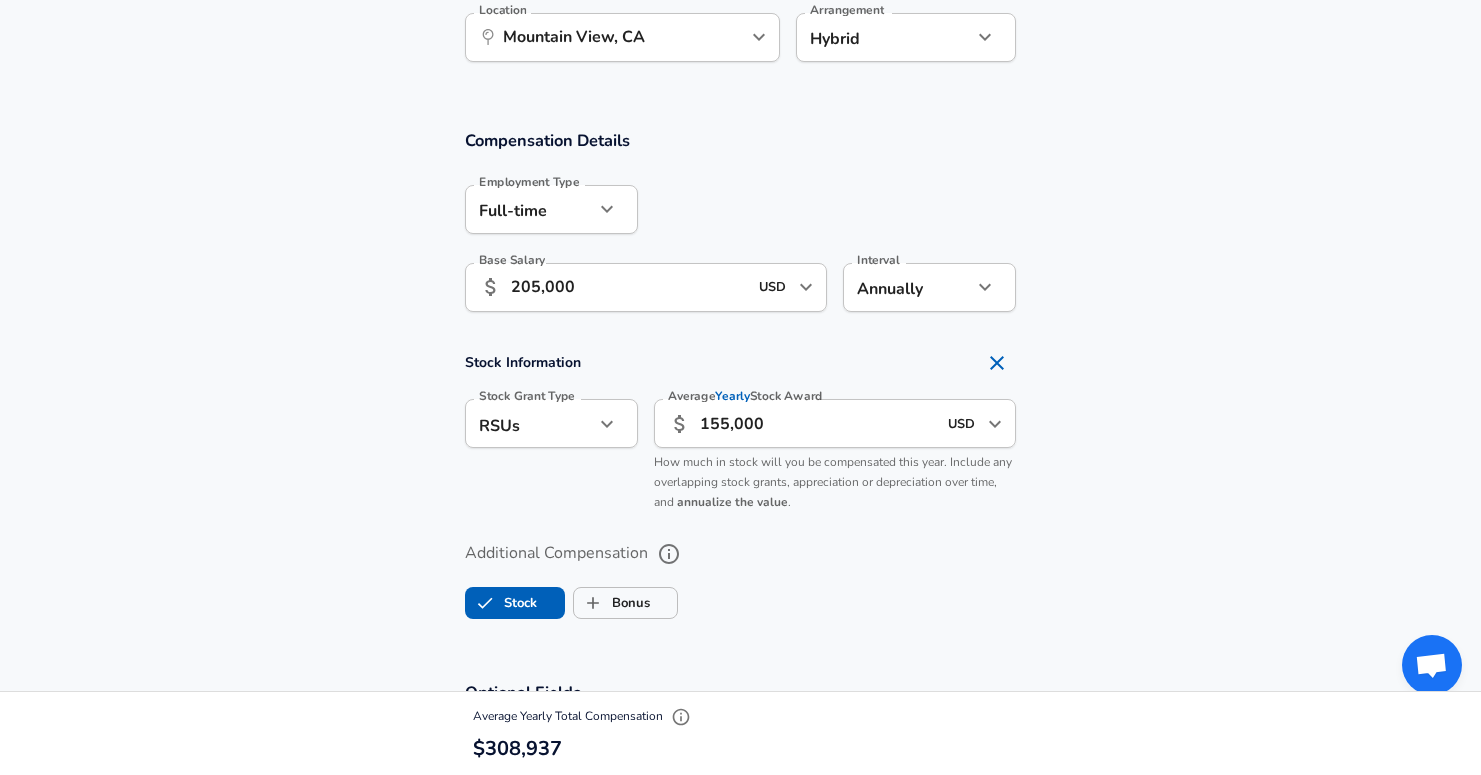 click on "Additional Compensation   Stock Bonus" at bounding box center [741, 574] 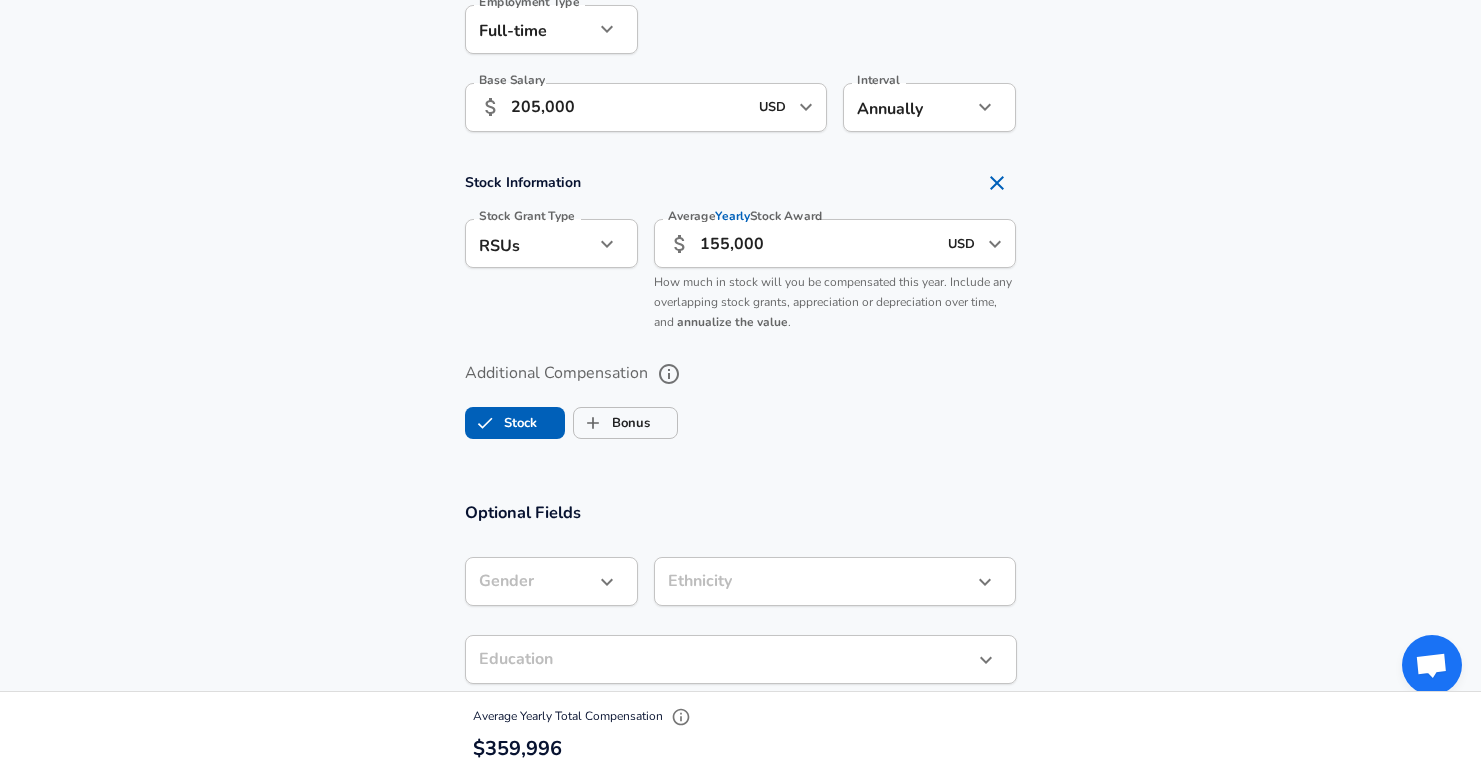 scroll, scrollTop: 1437, scrollLeft: 0, axis: vertical 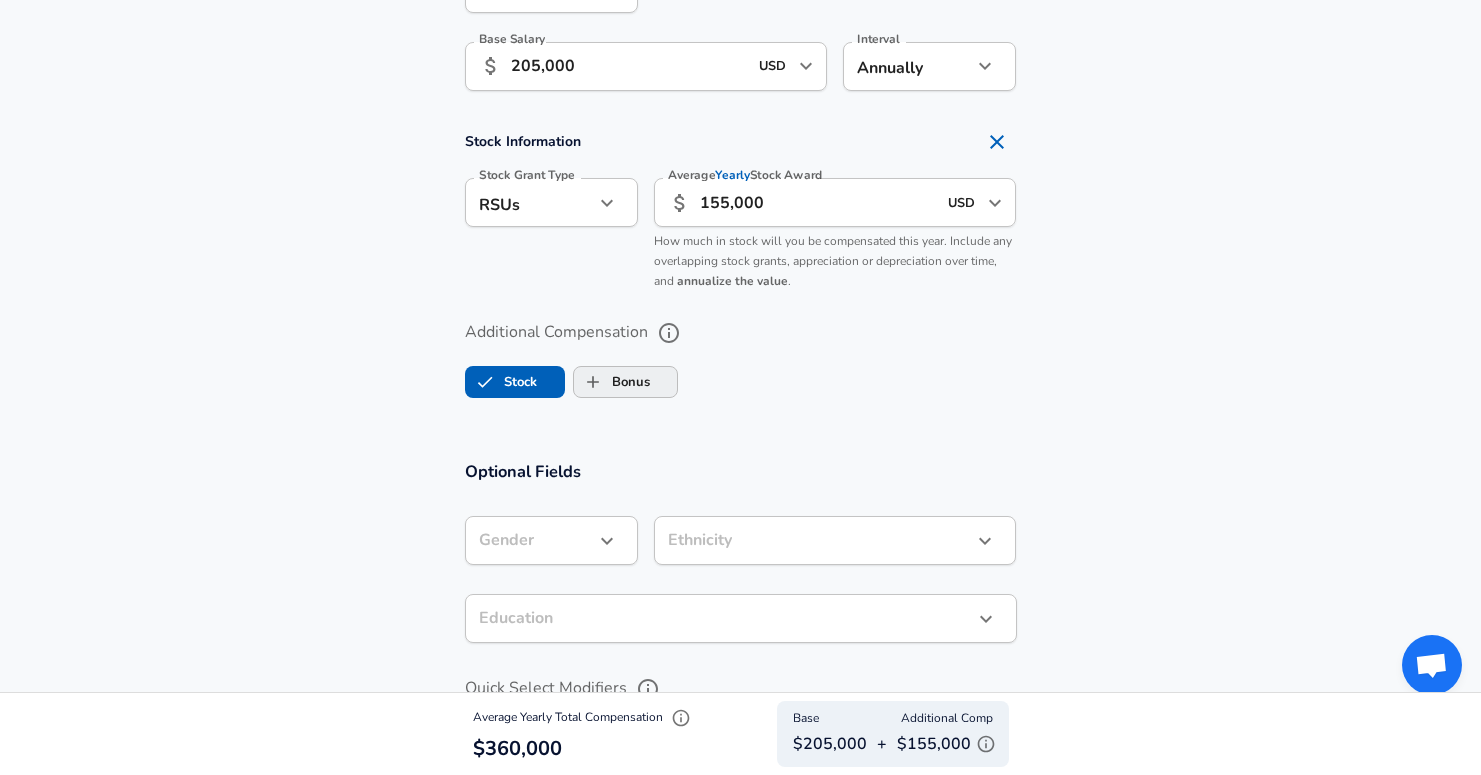 click on "Bonus" at bounding box center [612, 382] 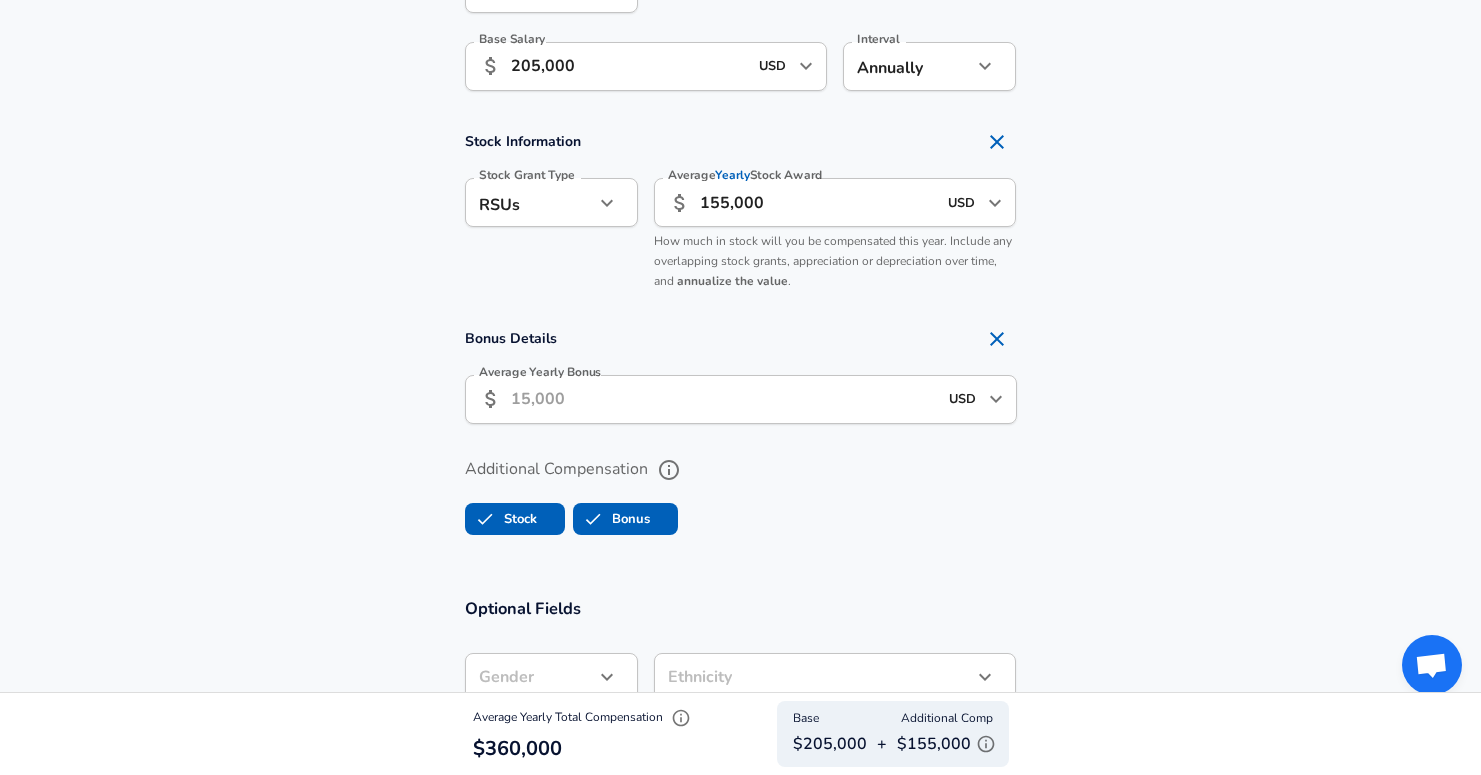 click on "Average Yearly Bonus" at bounding box center (724, 399) 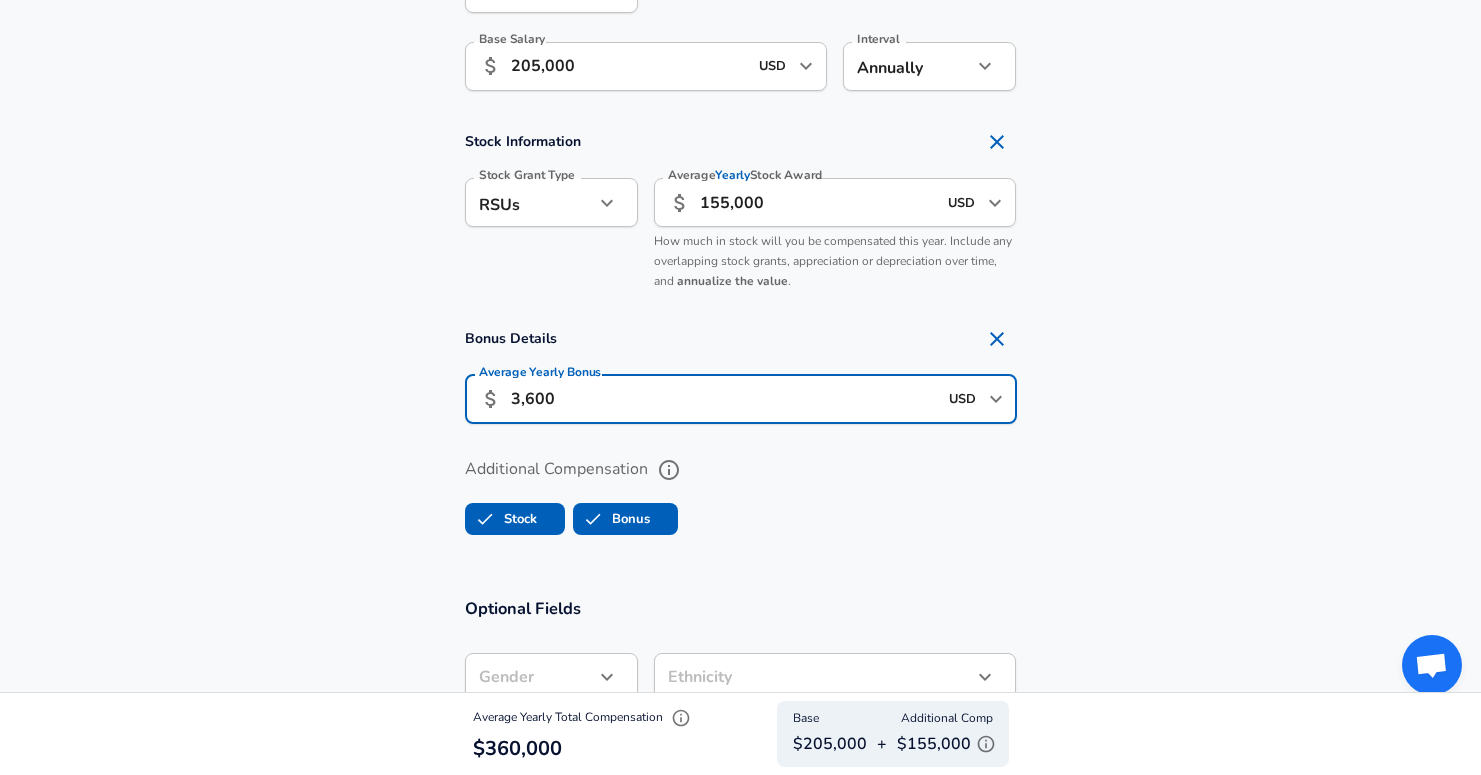 type on "36,000" 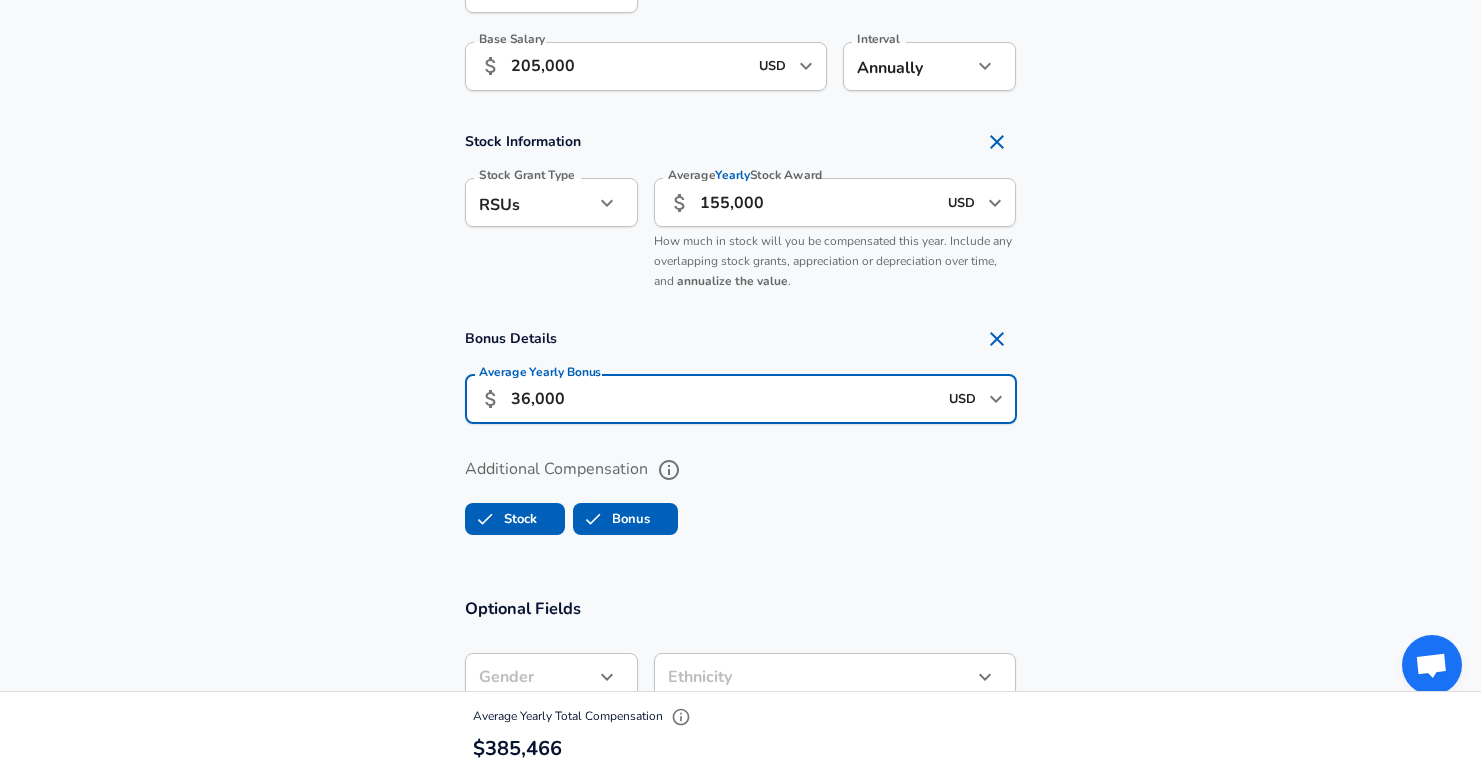 click on "Additional Compensation" at bounding box center (741, 470) 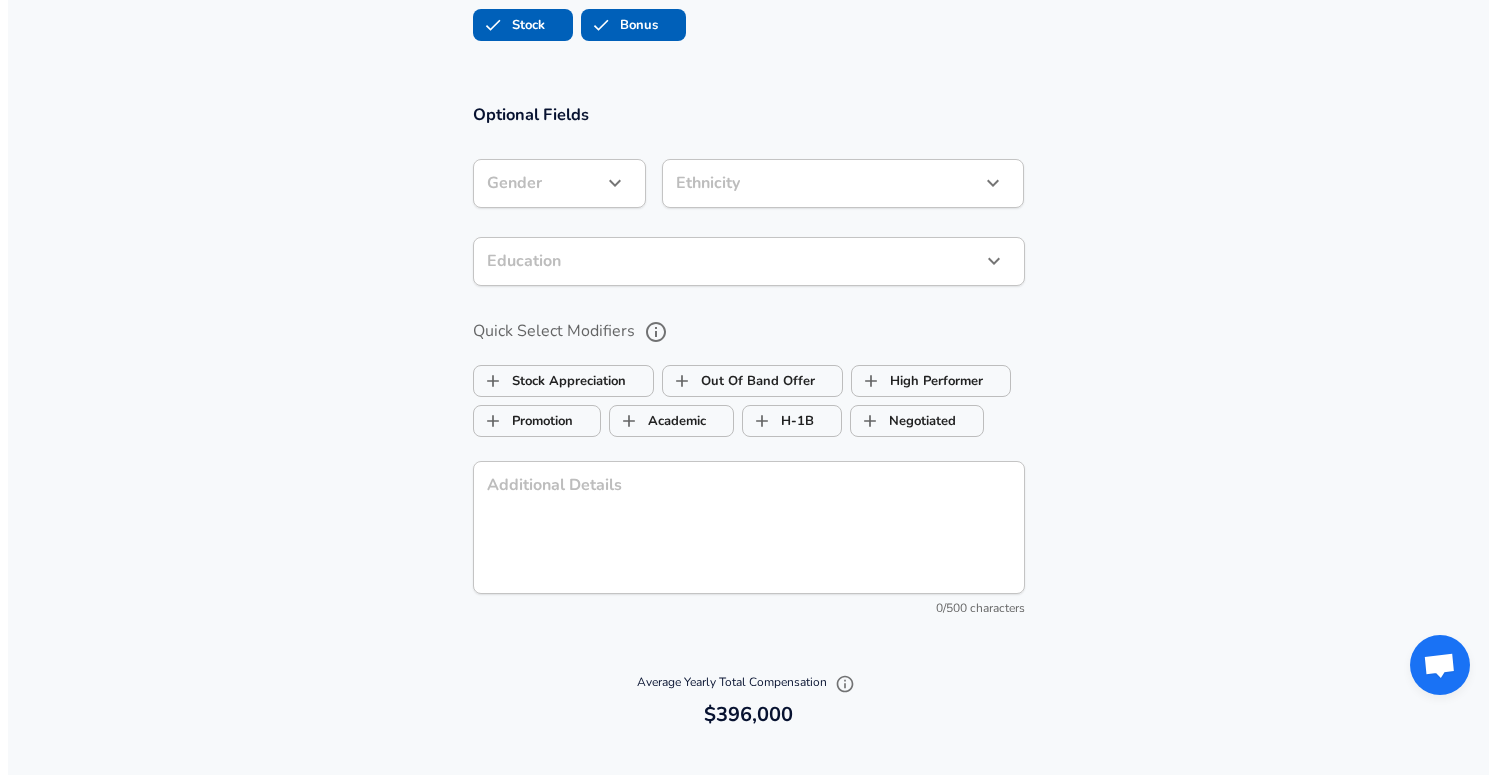 scroll, scrollTop: 2304, scrollLeft: 0, axis: vertical 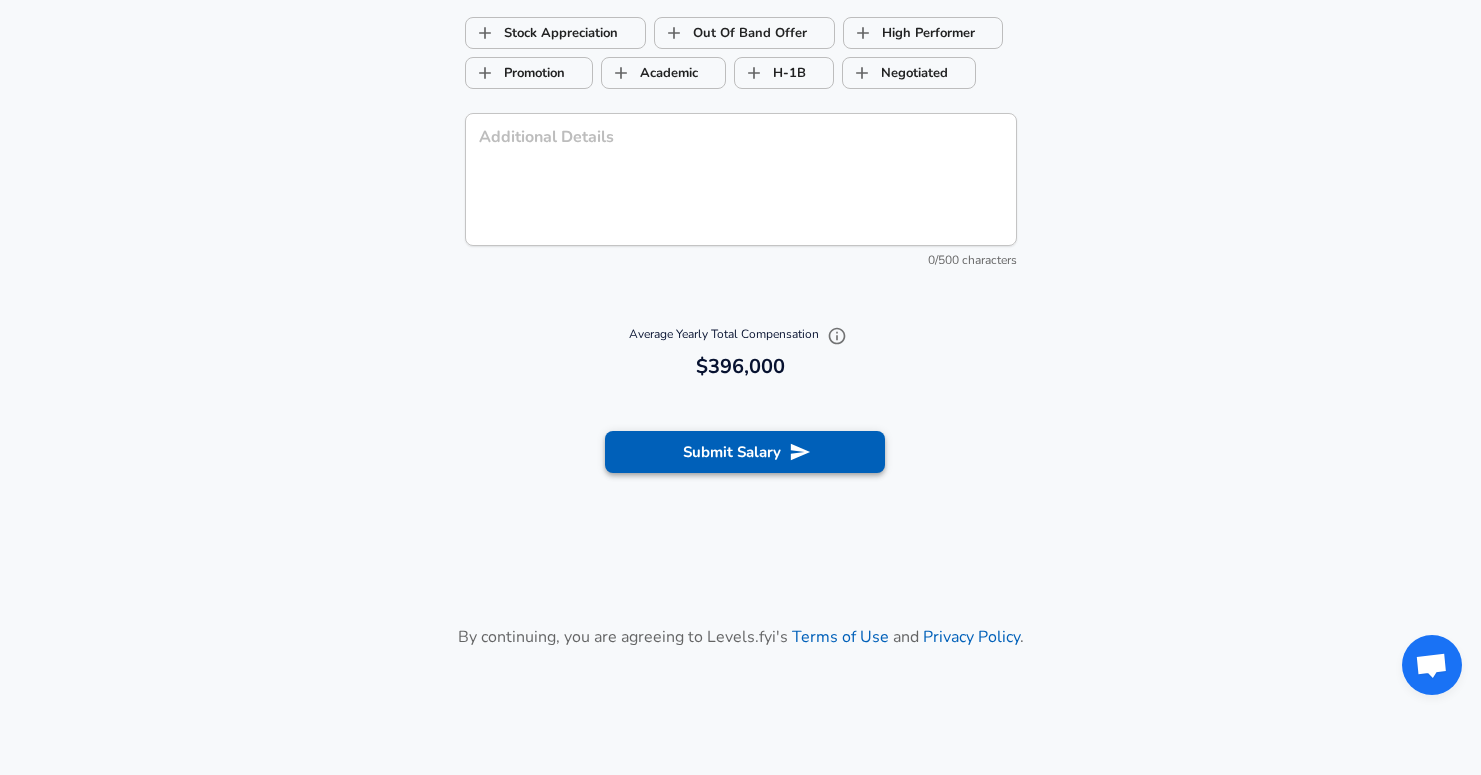 click on "Submit Salary" at bounding box center [745, 452] 